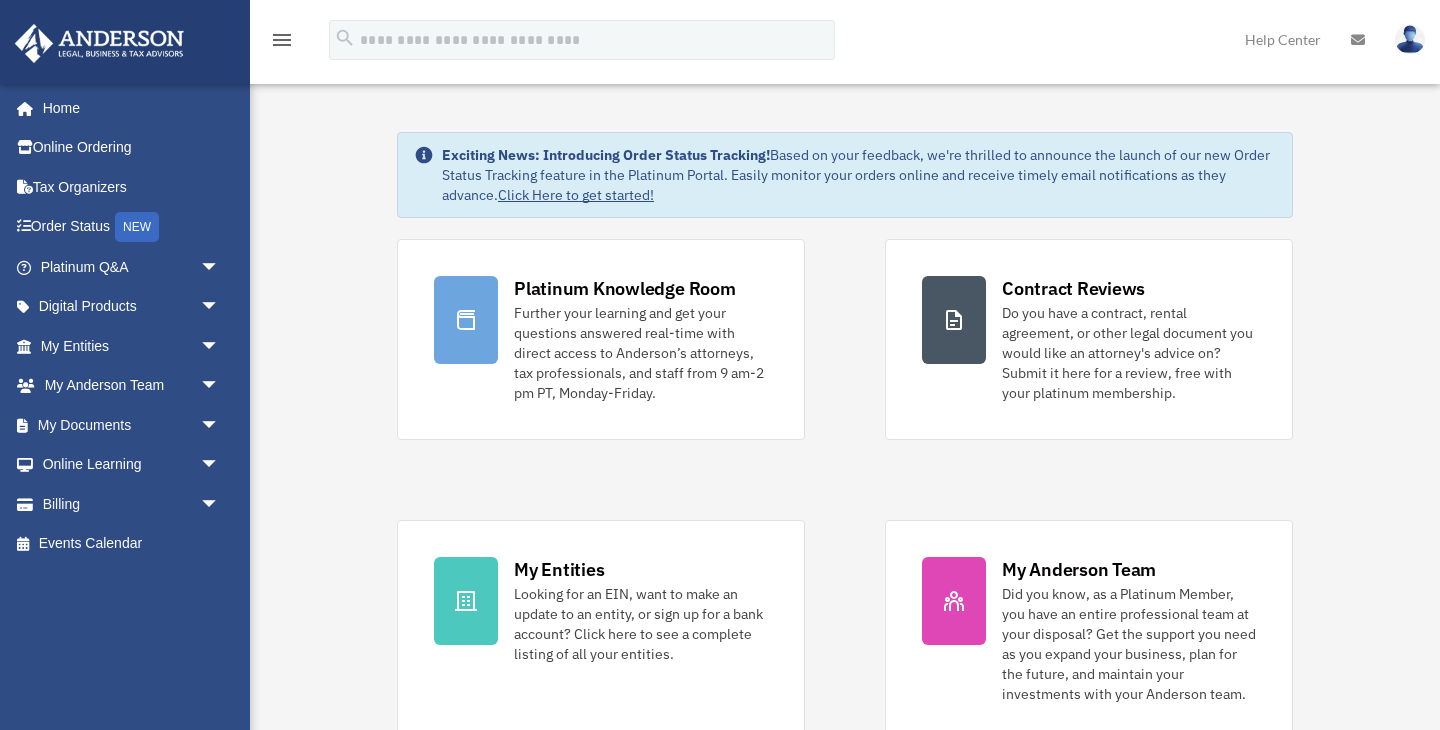 scroll, scrollTop: 0, scrollLeft: 0, axis: both 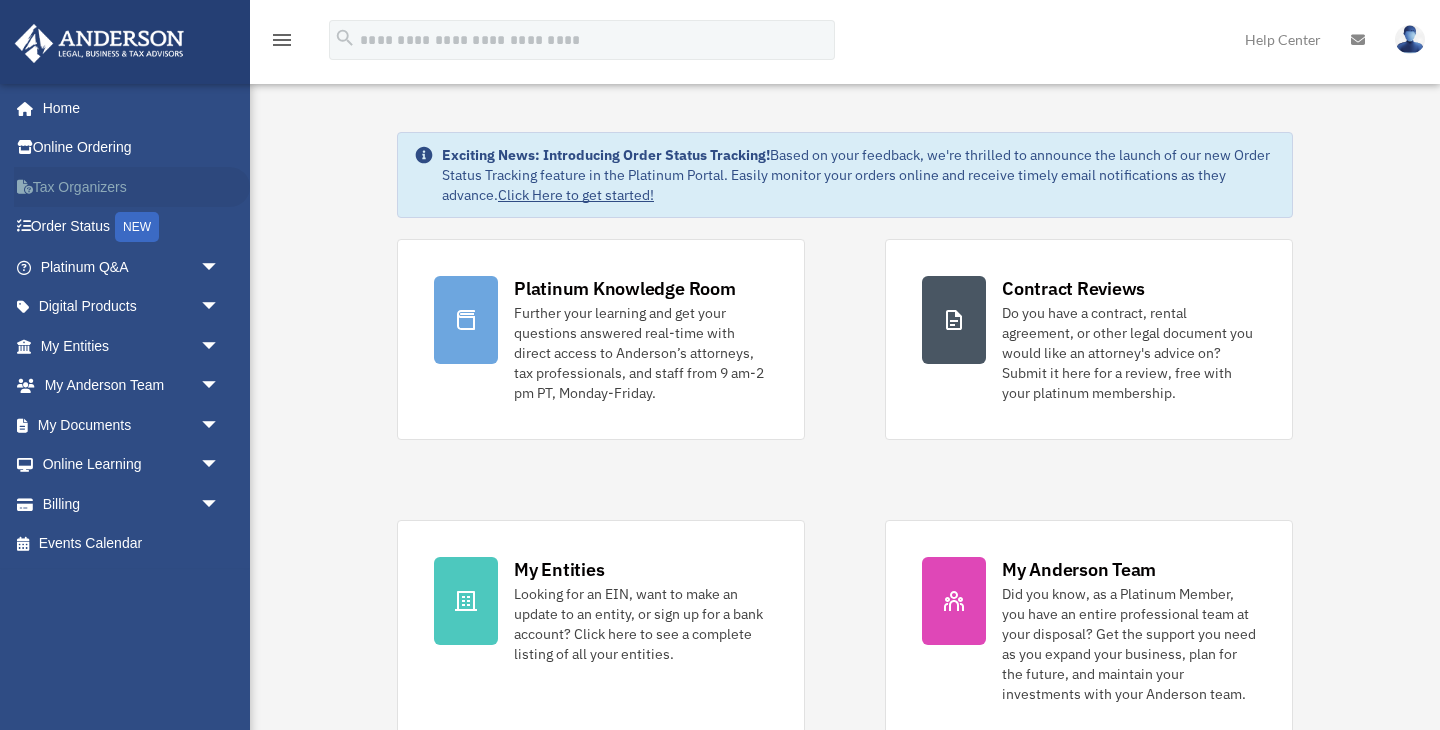 click on "Tax Organizers" at bounding box center [132, 187] 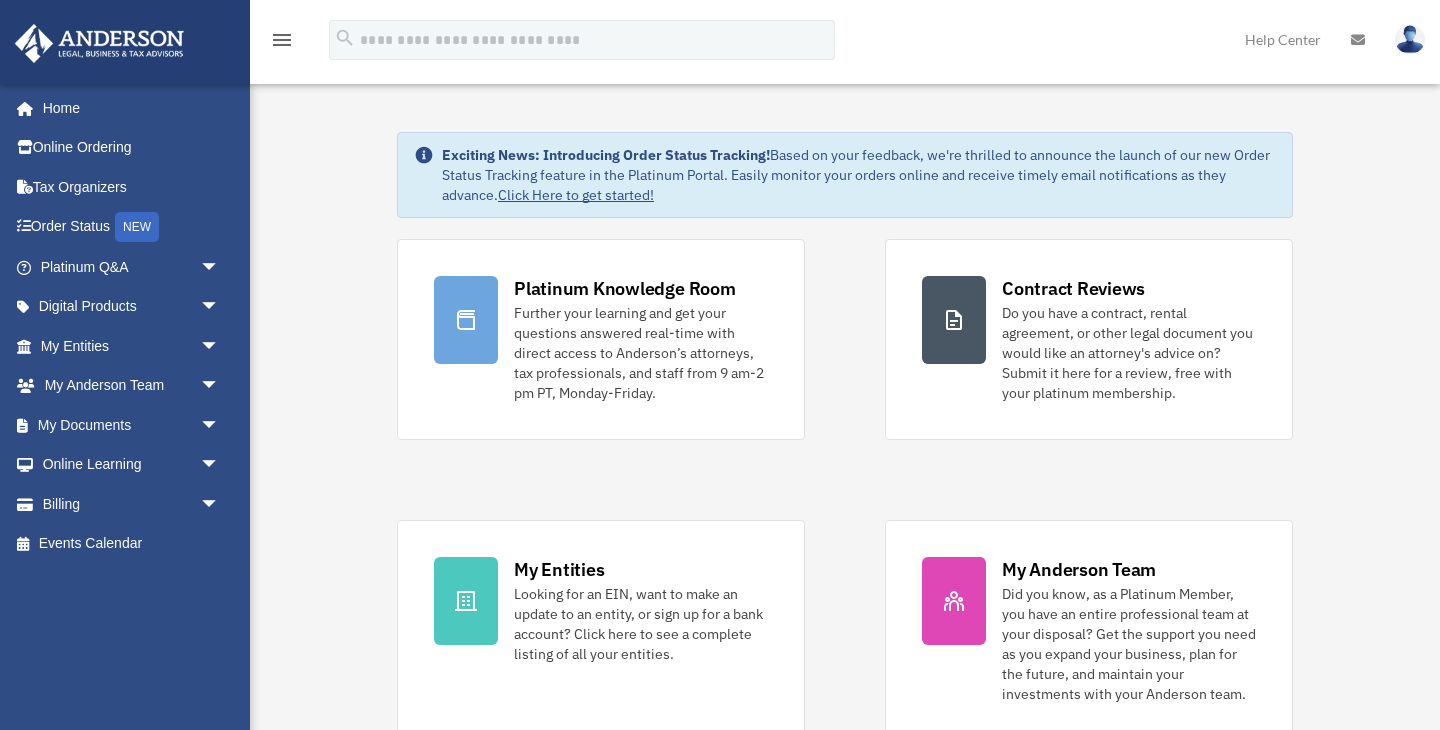scroll, scrollTop: 0, scrollLeft: 0, axis: both 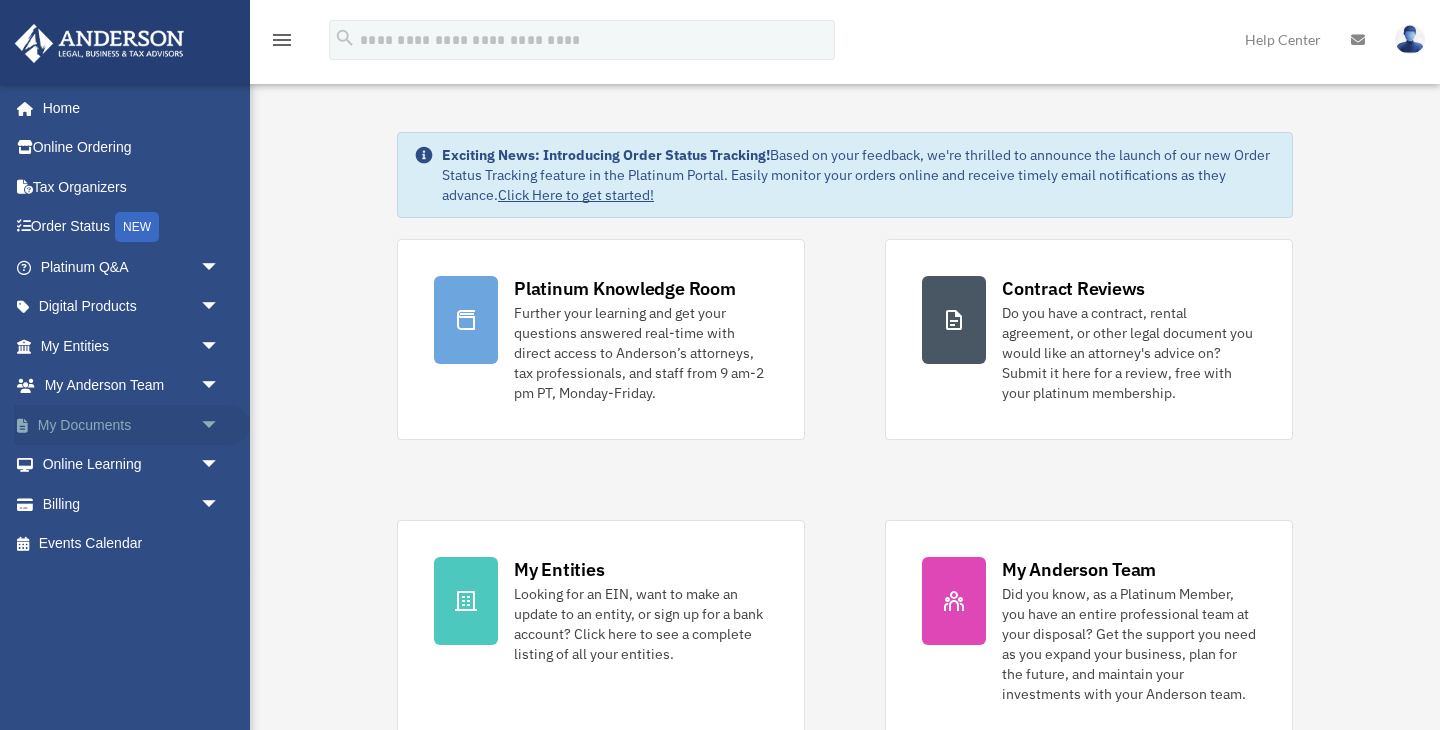 click on "arrow_drop_down" at bounding box center [220, 425] 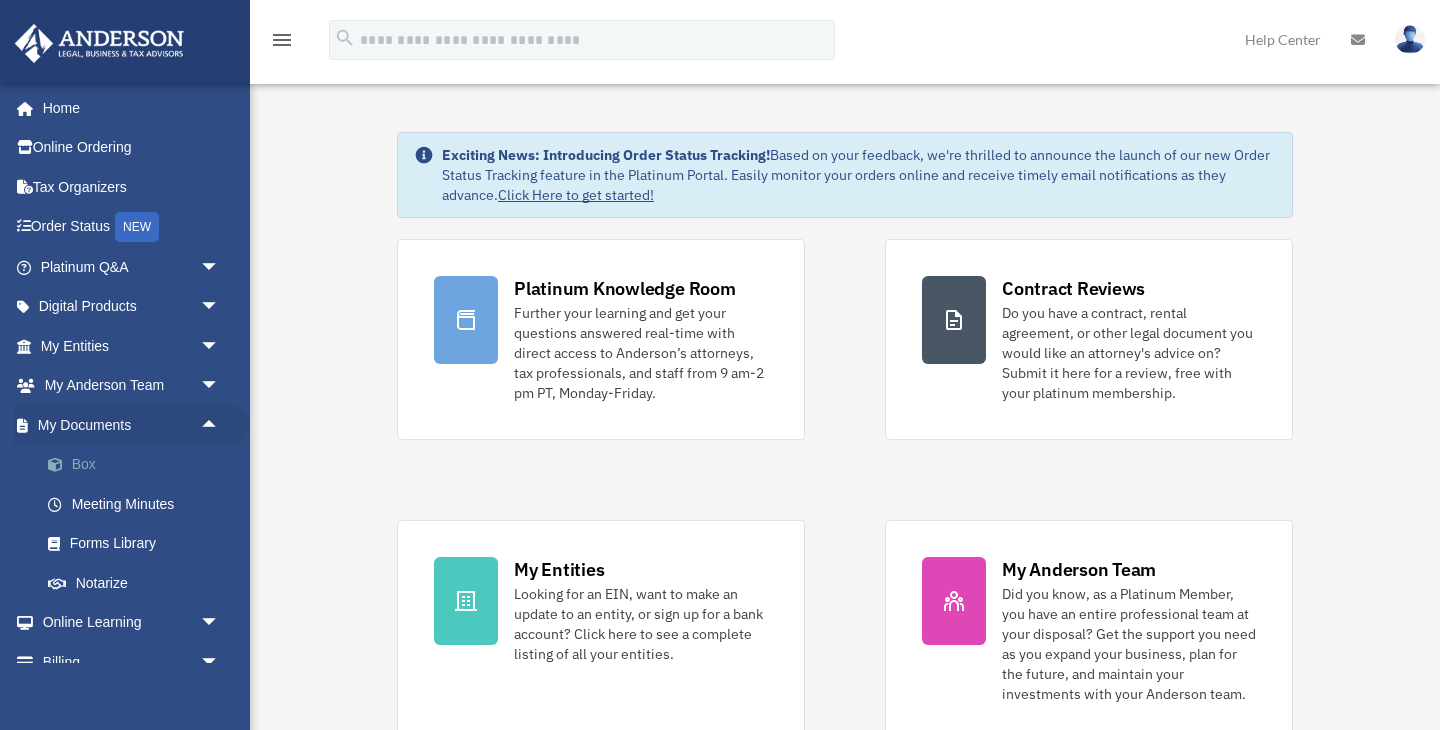 click on "Box" at bounding box center (139, 465) 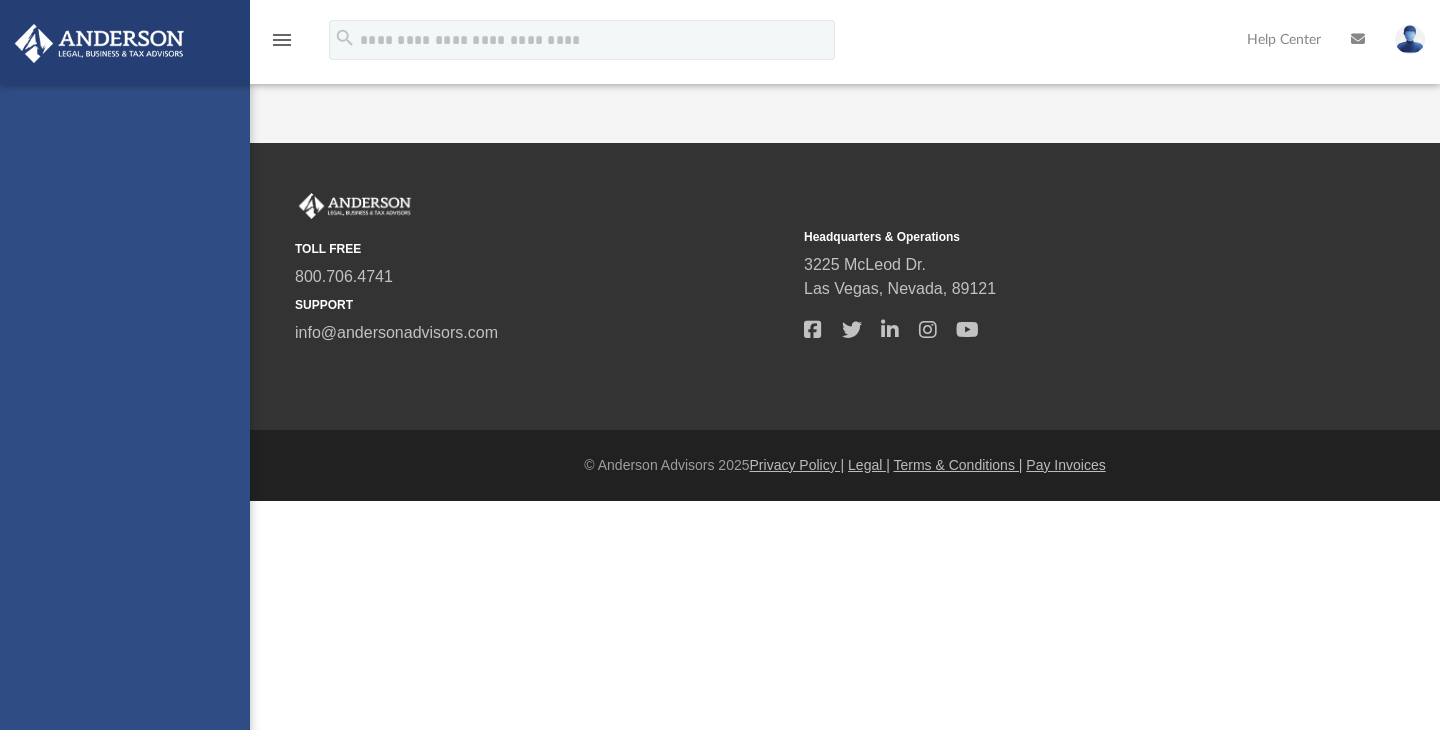scroll, scrollTop: 0, scrollLeft: 0, axis: both 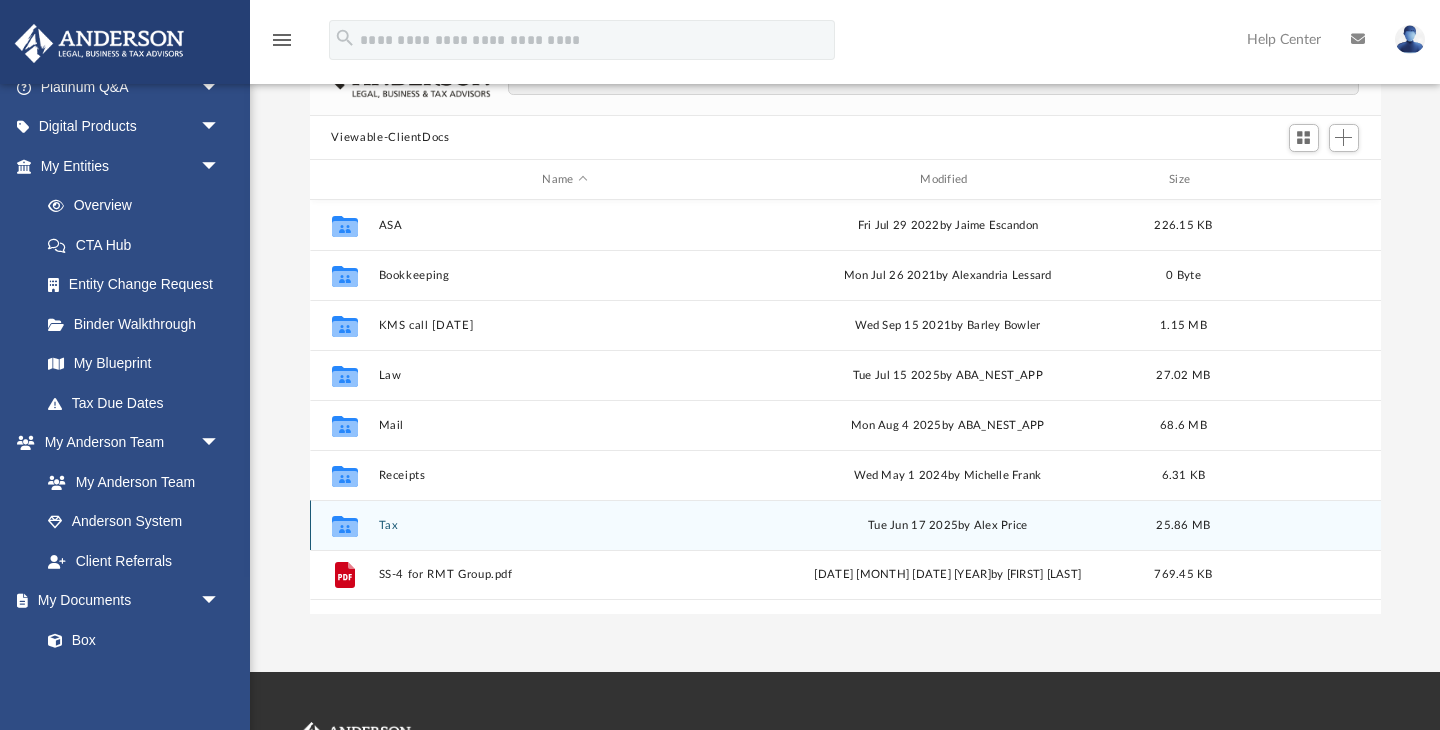 click 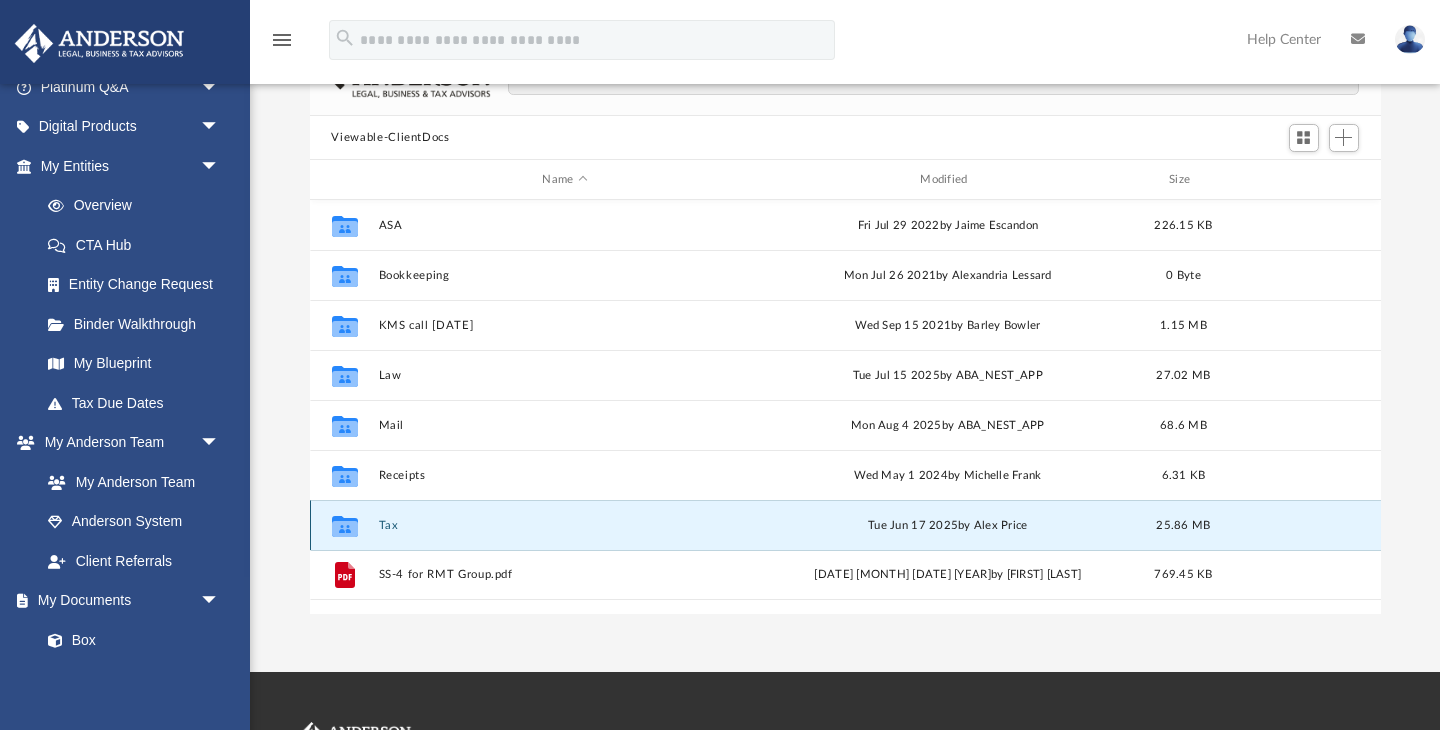 click 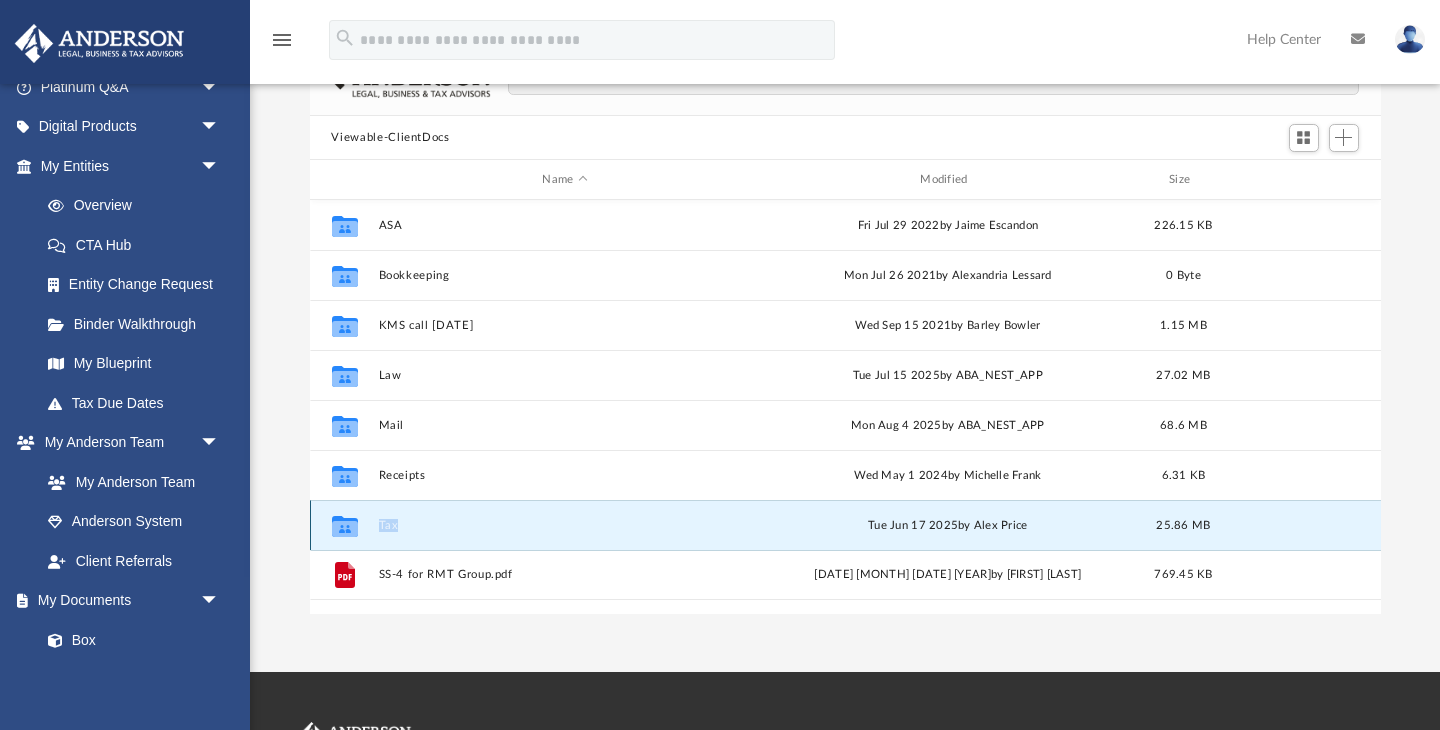 click 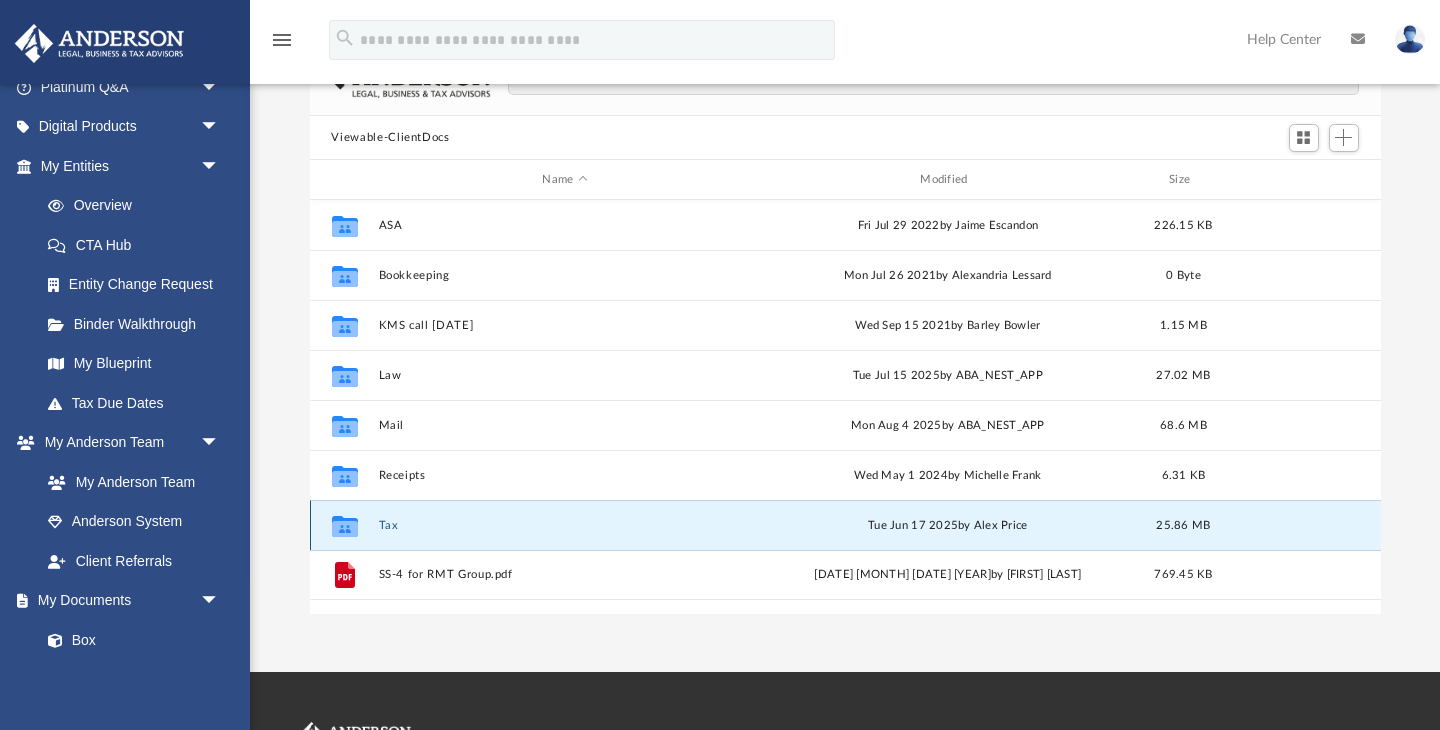 click on "25.86 MB" at bounding box center [1183, 525] 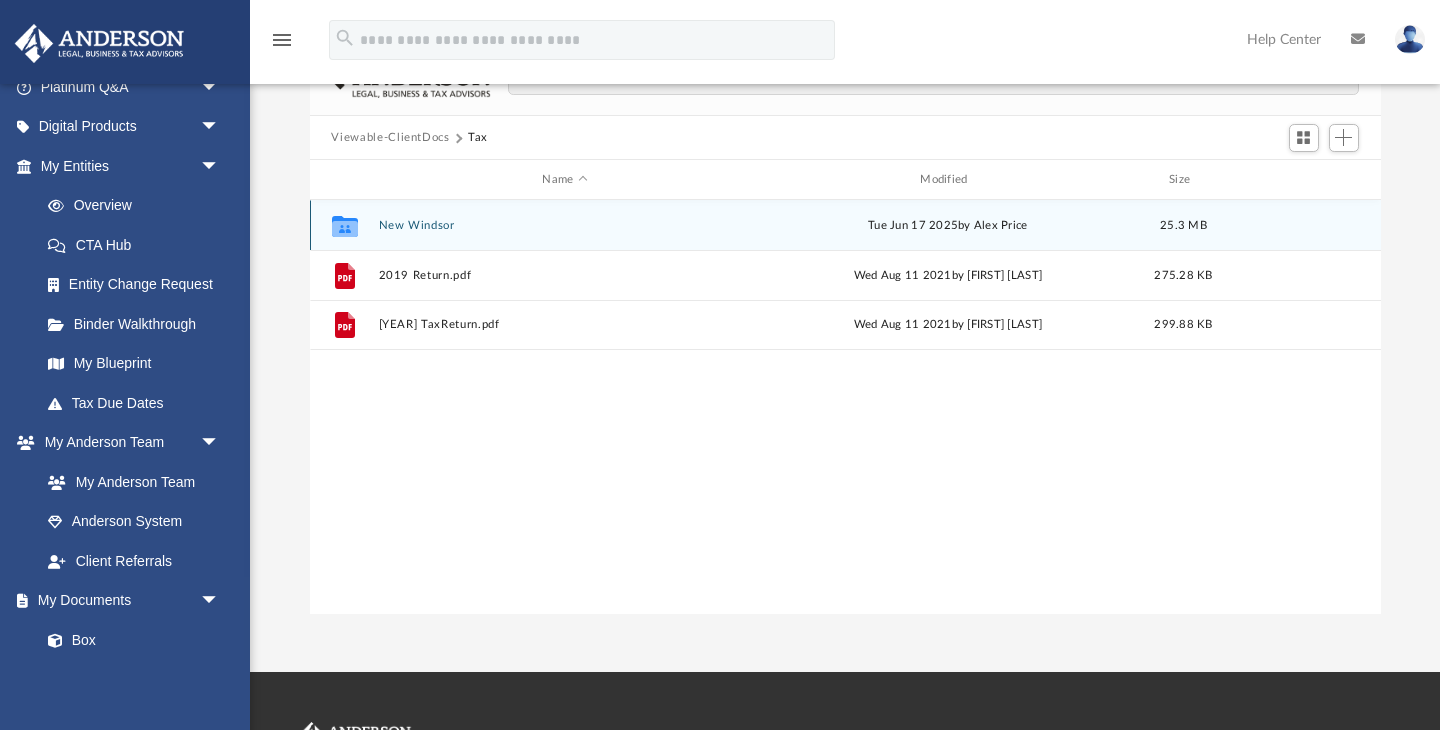 click on "New Windsor" at bounding box center [565, 225] 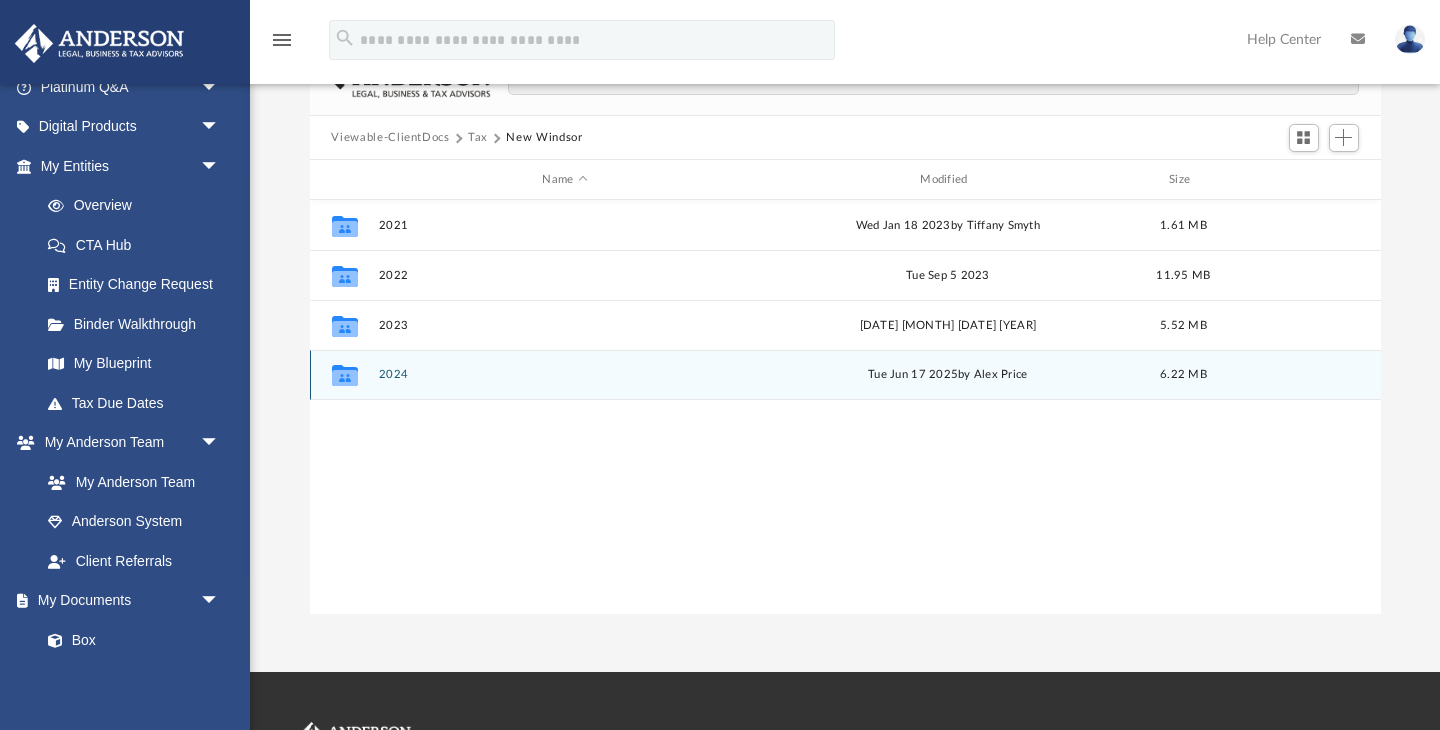click on "2024" at bounding box center [565, 375] 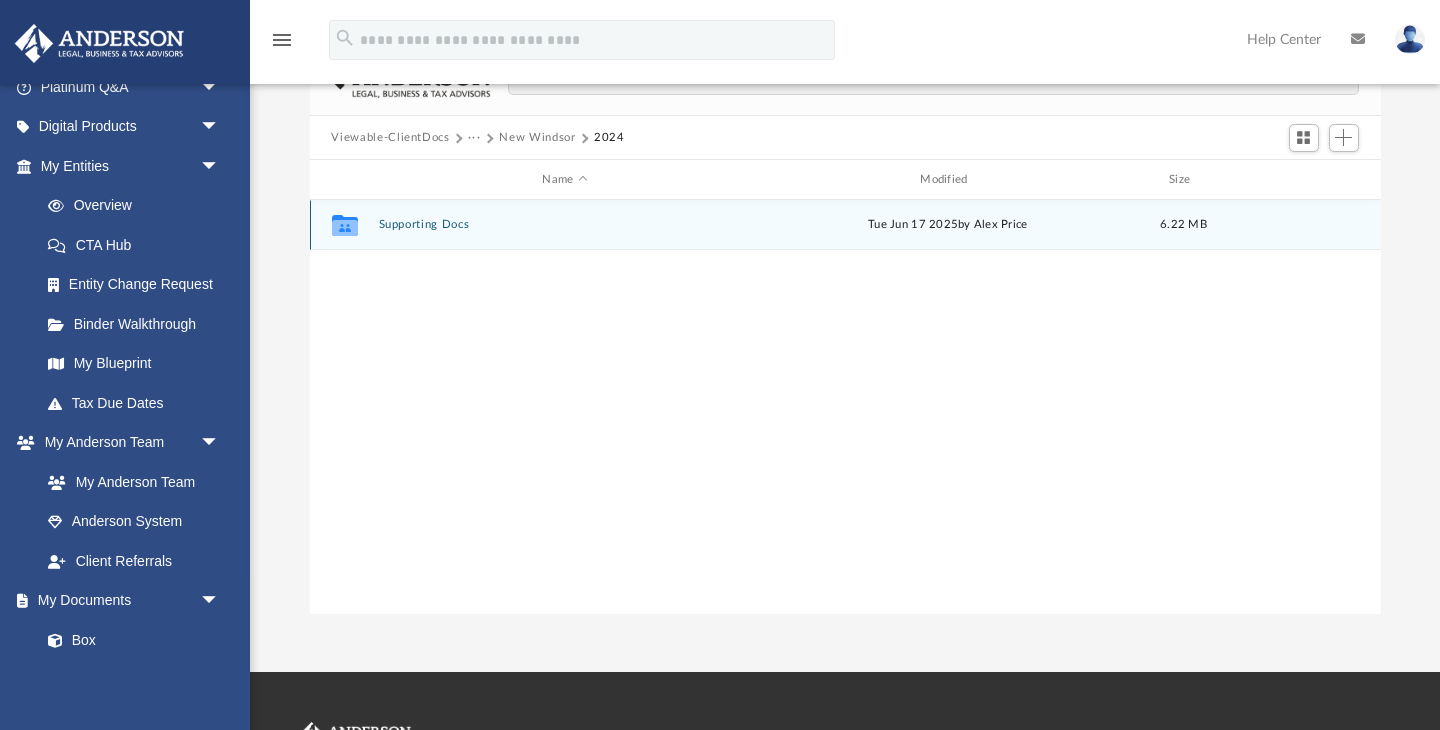 click on "Supporting Docs" at bounding box center [565, 225] 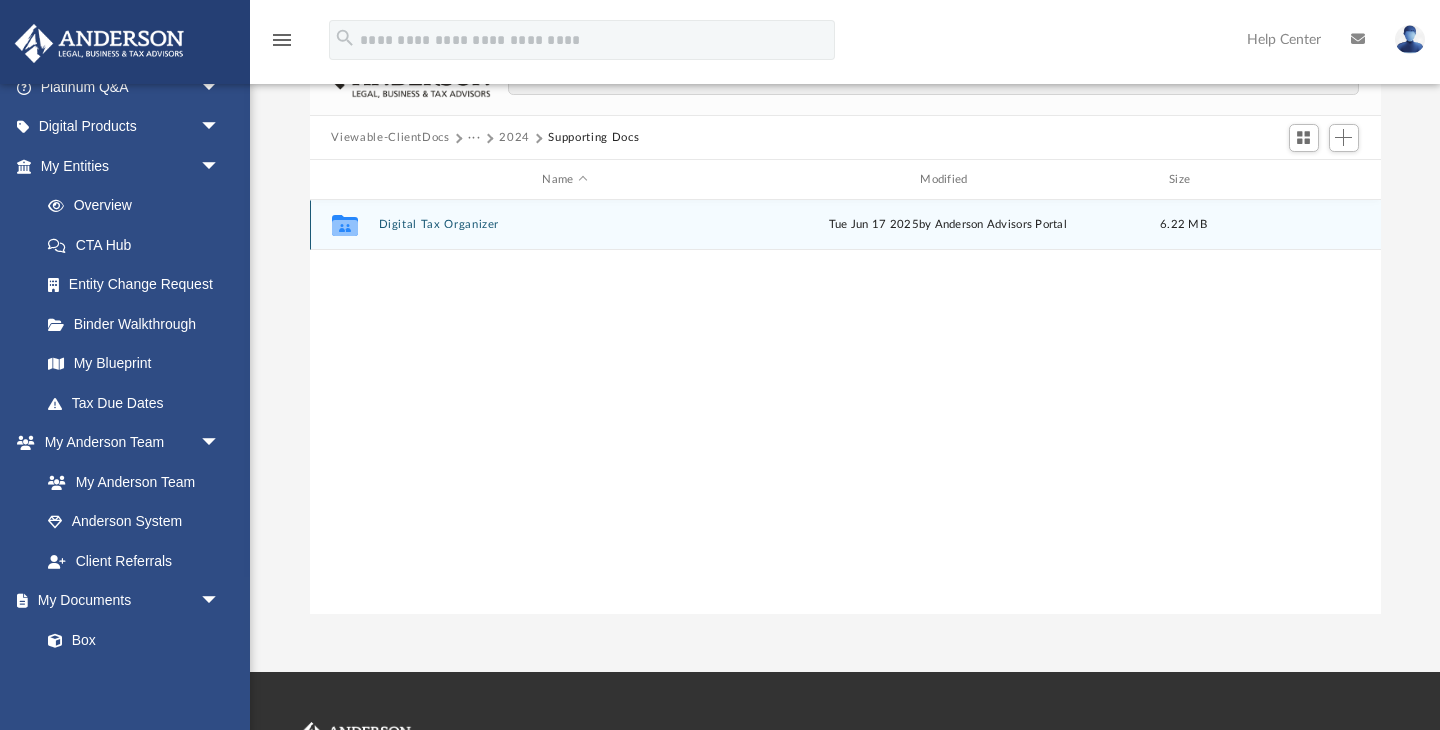 click on "Digital Tax Organizer" at bounding box center [565, 225] 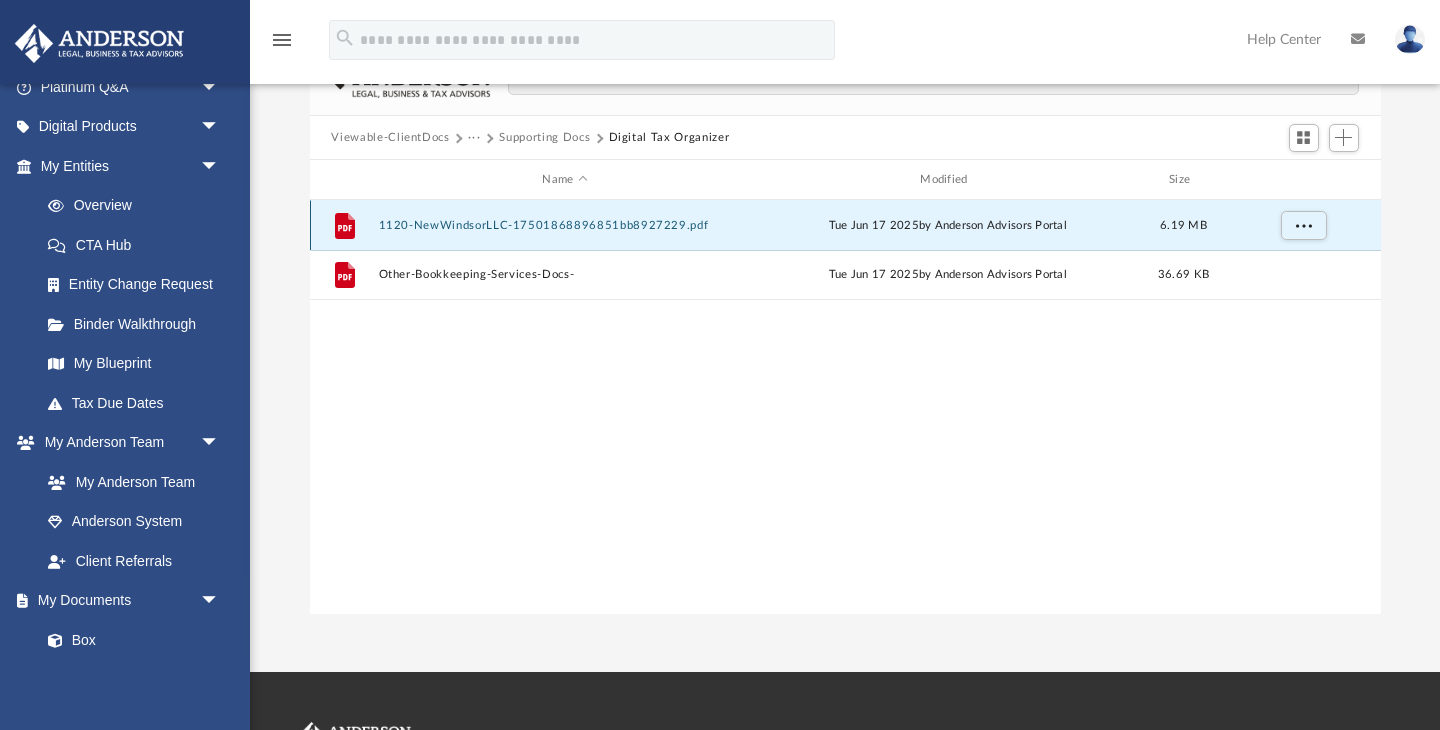 click on "1120-NewWindsorLLC-17501868896851bb8927229.pdf" at bounding box center (565, 225) 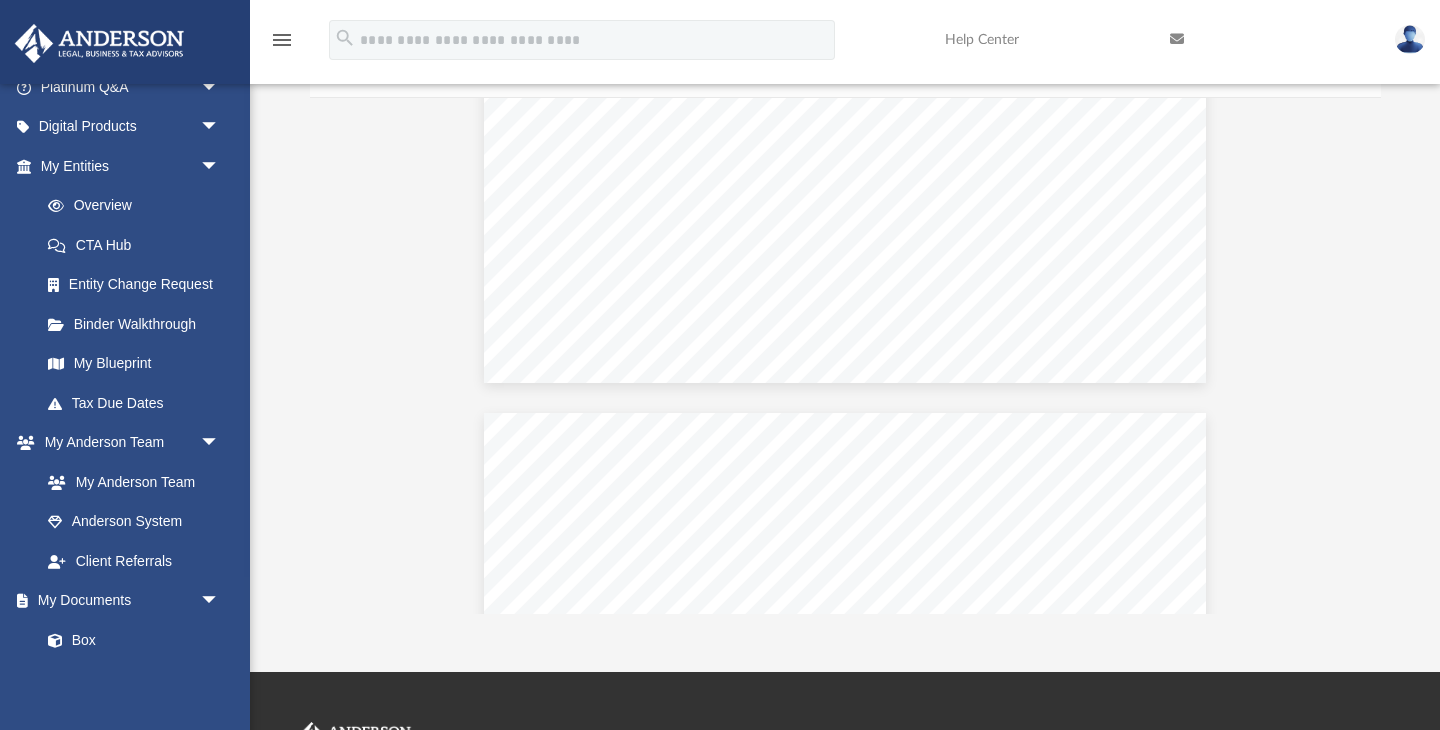 scroll, scrollTop: 0, scrollLeft: 0, axis: both 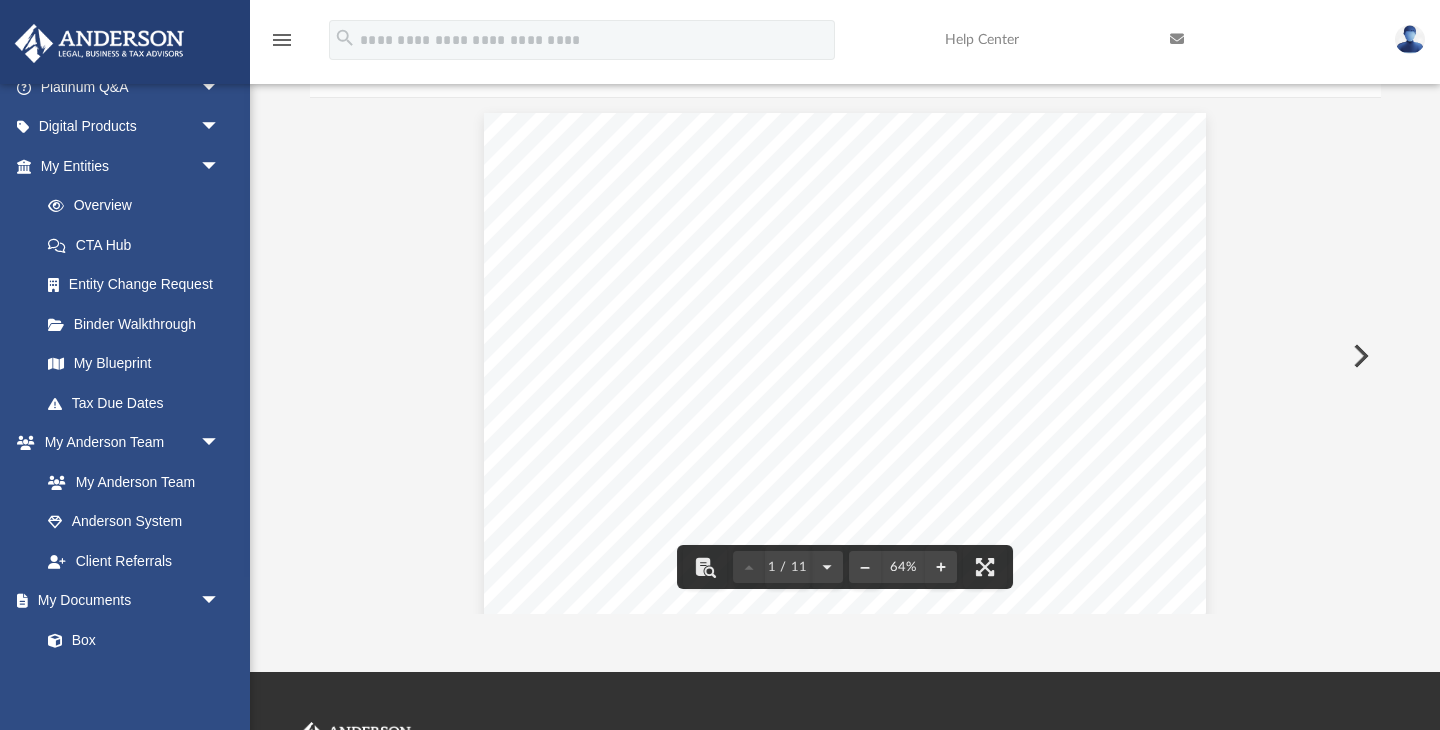 click at bounding box center (1359, 356) 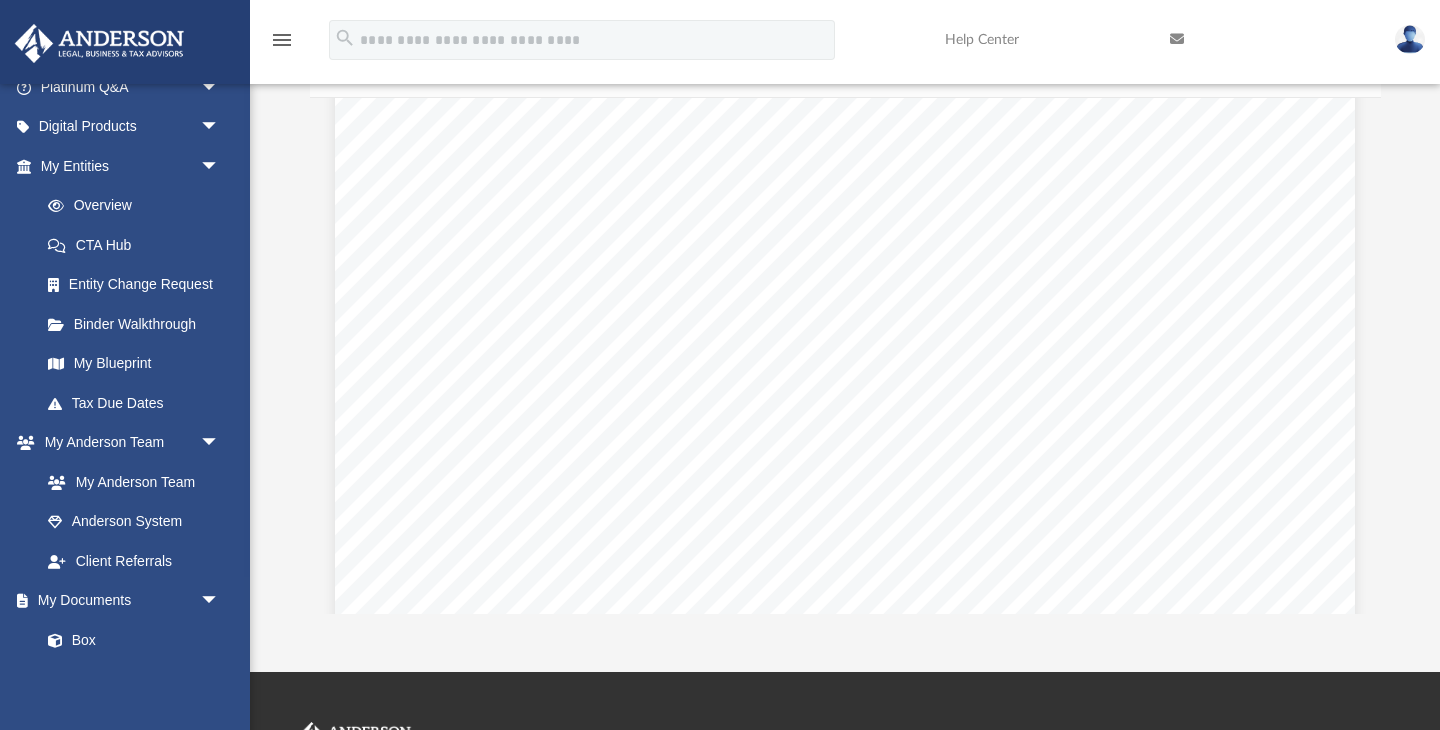 scroll, scrollTop: 0, scrollLeft: 0, axis: both 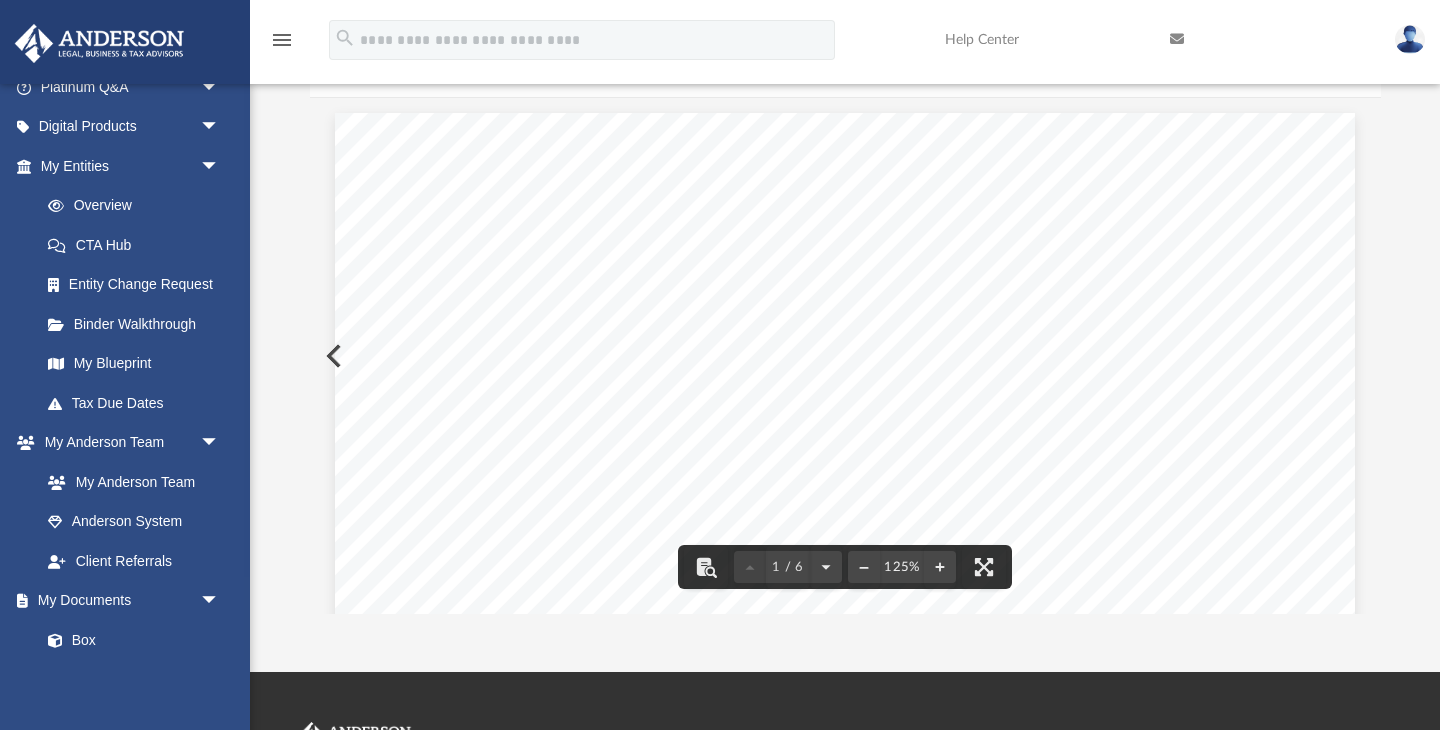 click at bounding box center (332, 356) 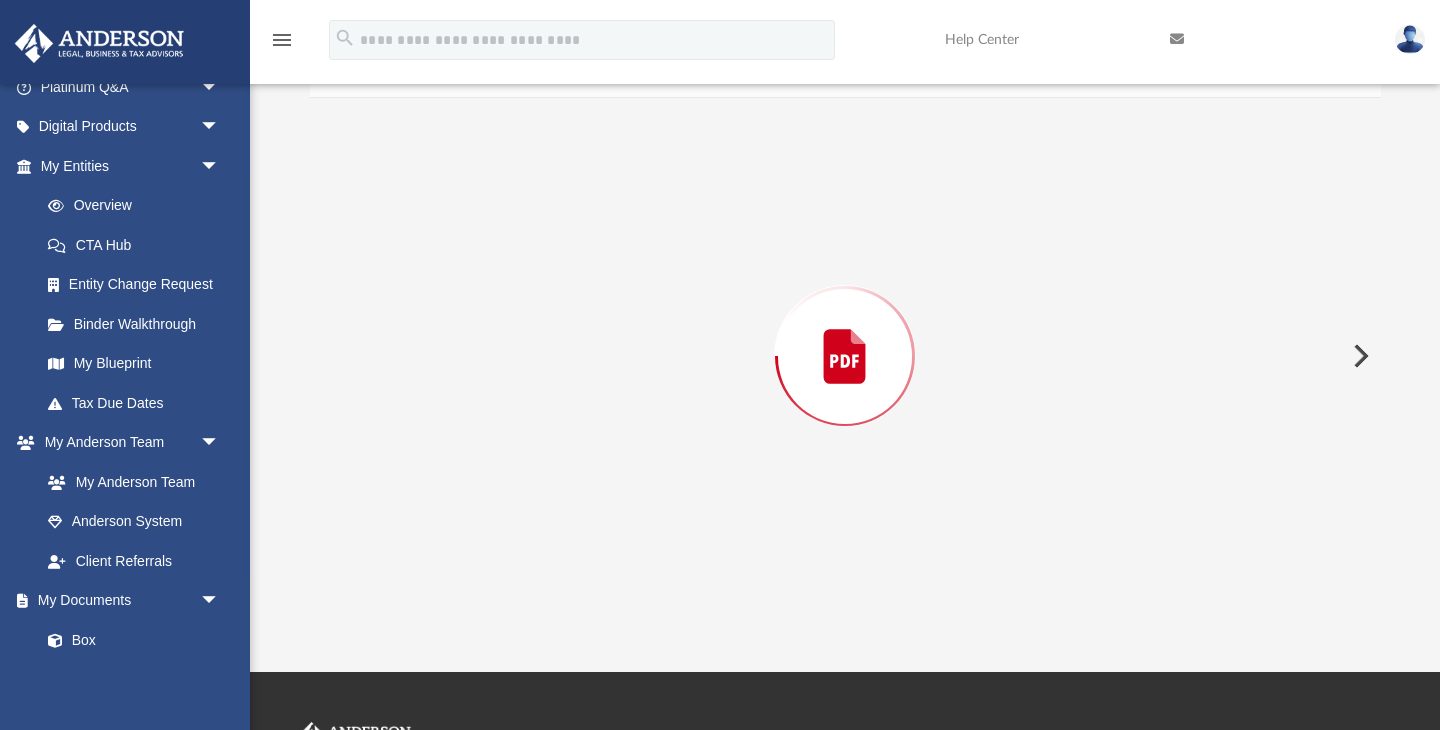 click at bounding box center [845, 356] 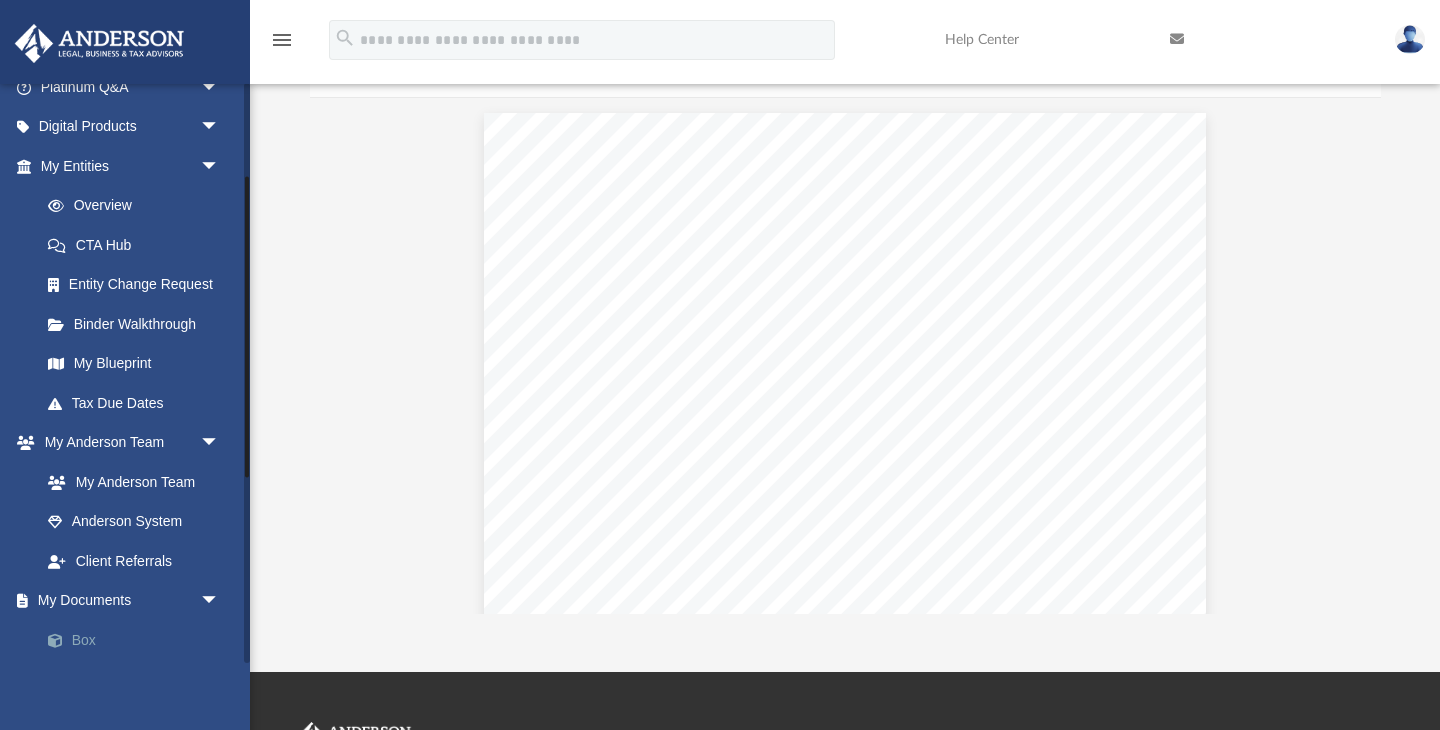 click on "Box" at bounding box center (139, 640) 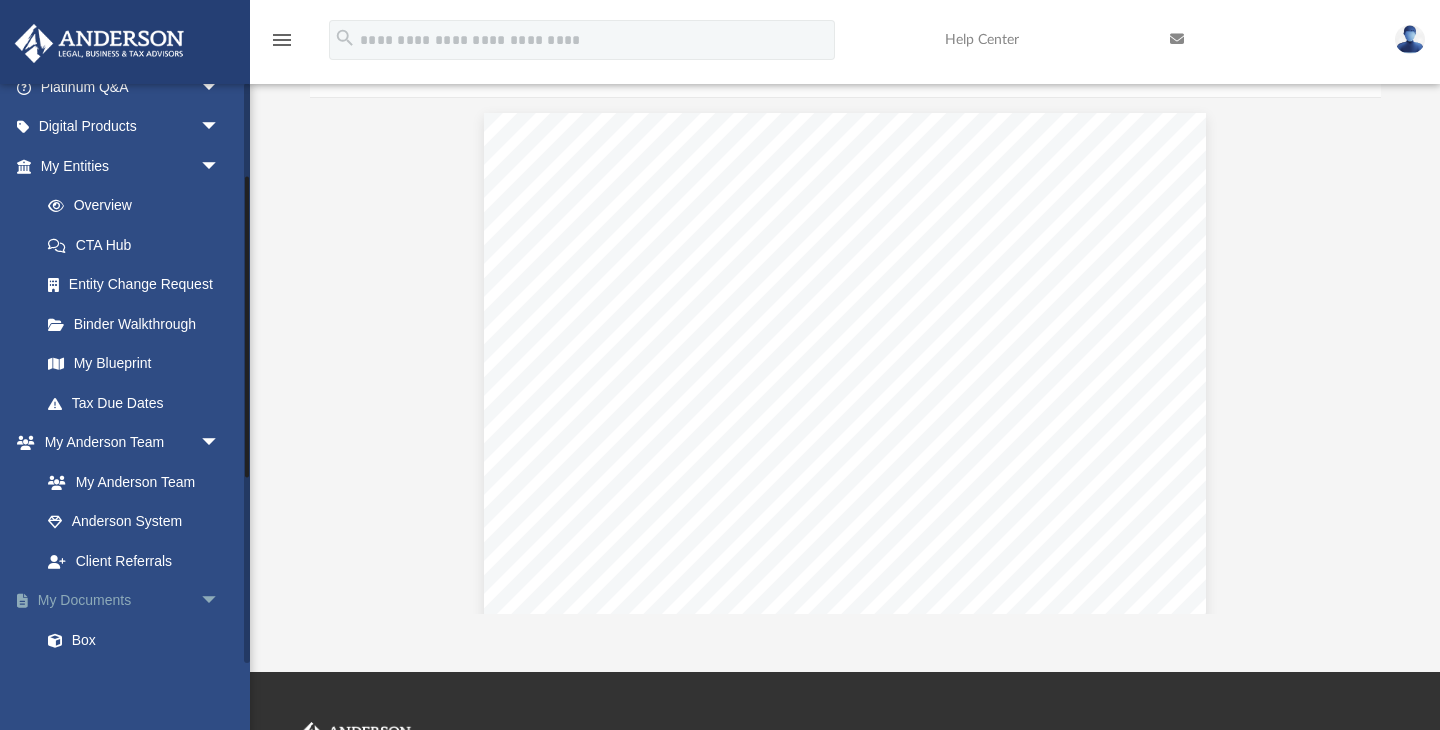 click on "My Documents arrow_drop_down" at bounding box center [132, 601] 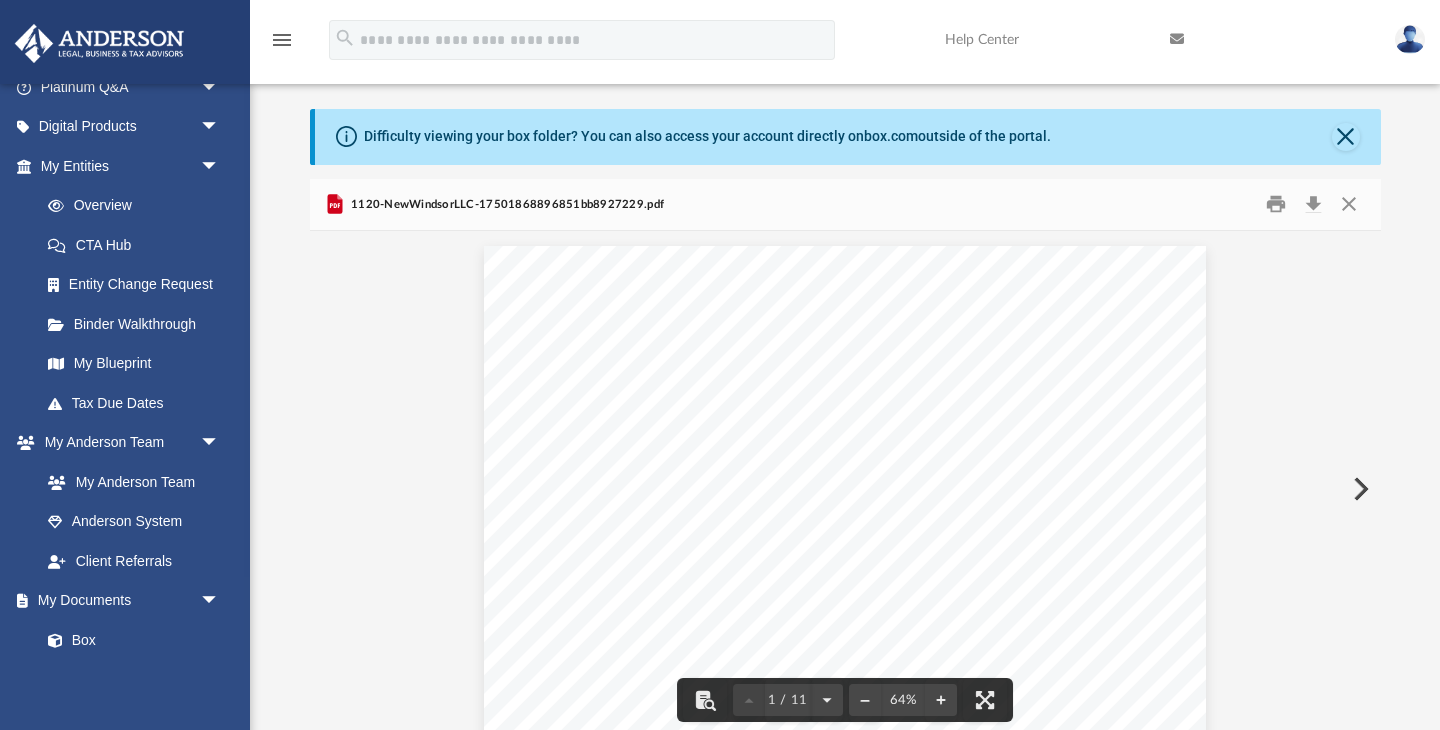 scroll, scrollTop: 0, scrollLeft: 0, axis: both 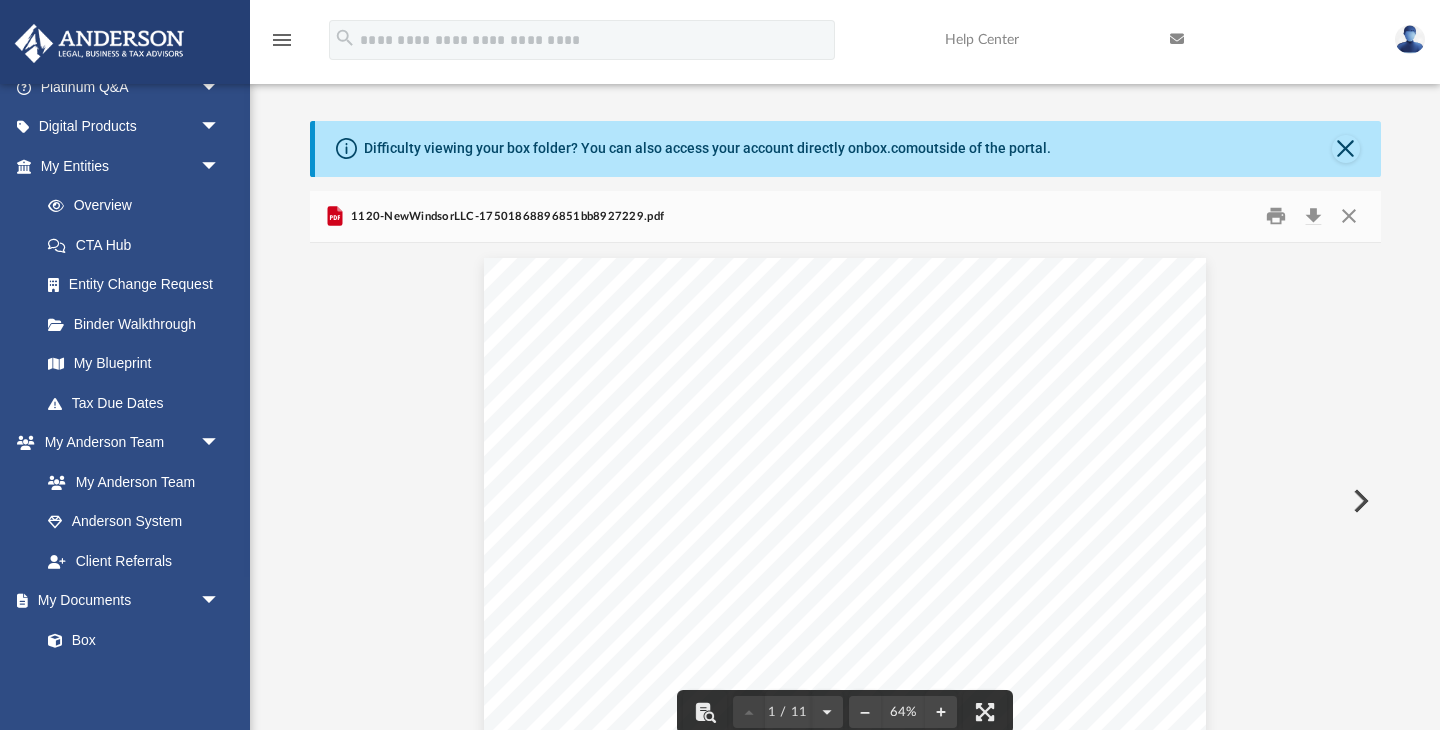 click on "1120-NewWindsorLLC-17501868896851bb8927229.pdf" at bounding box center (505, 217) 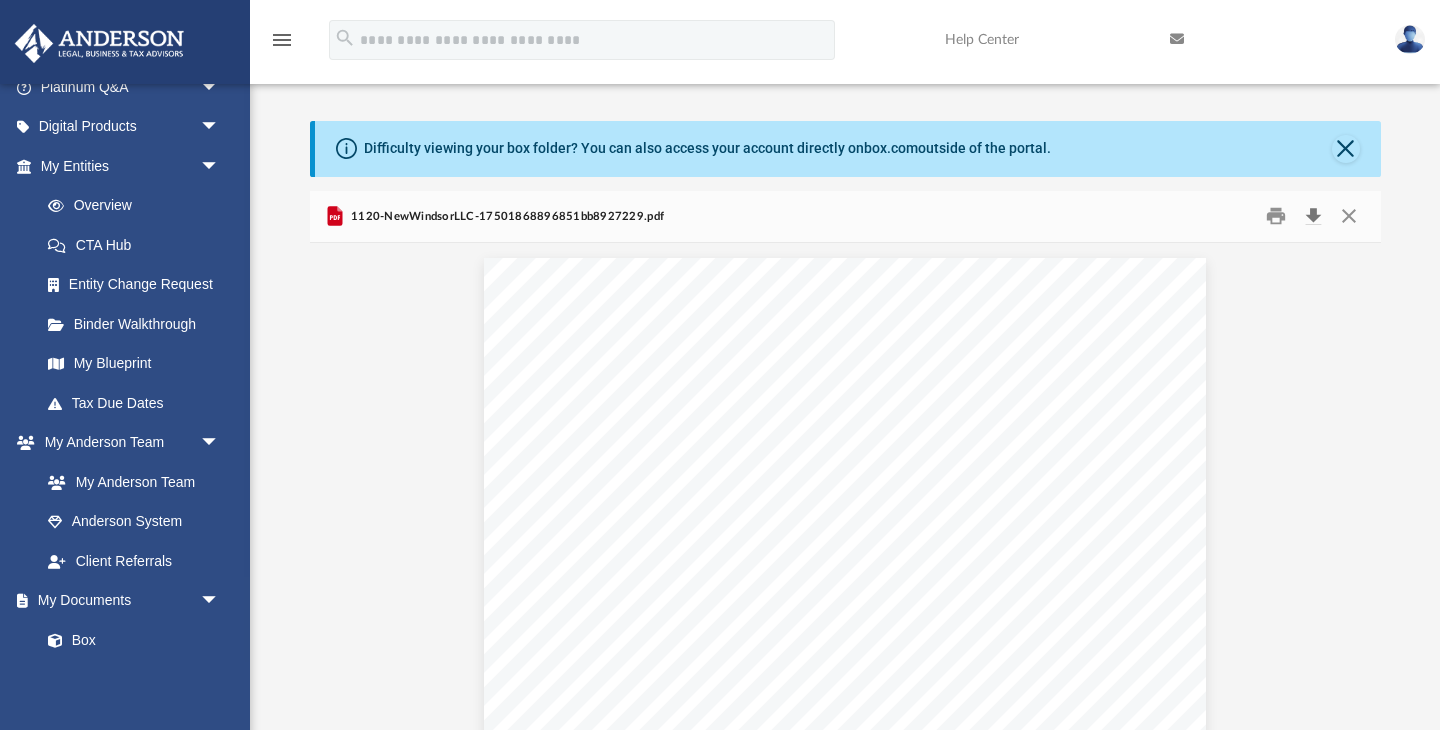click at bounding box center [1314, 216] 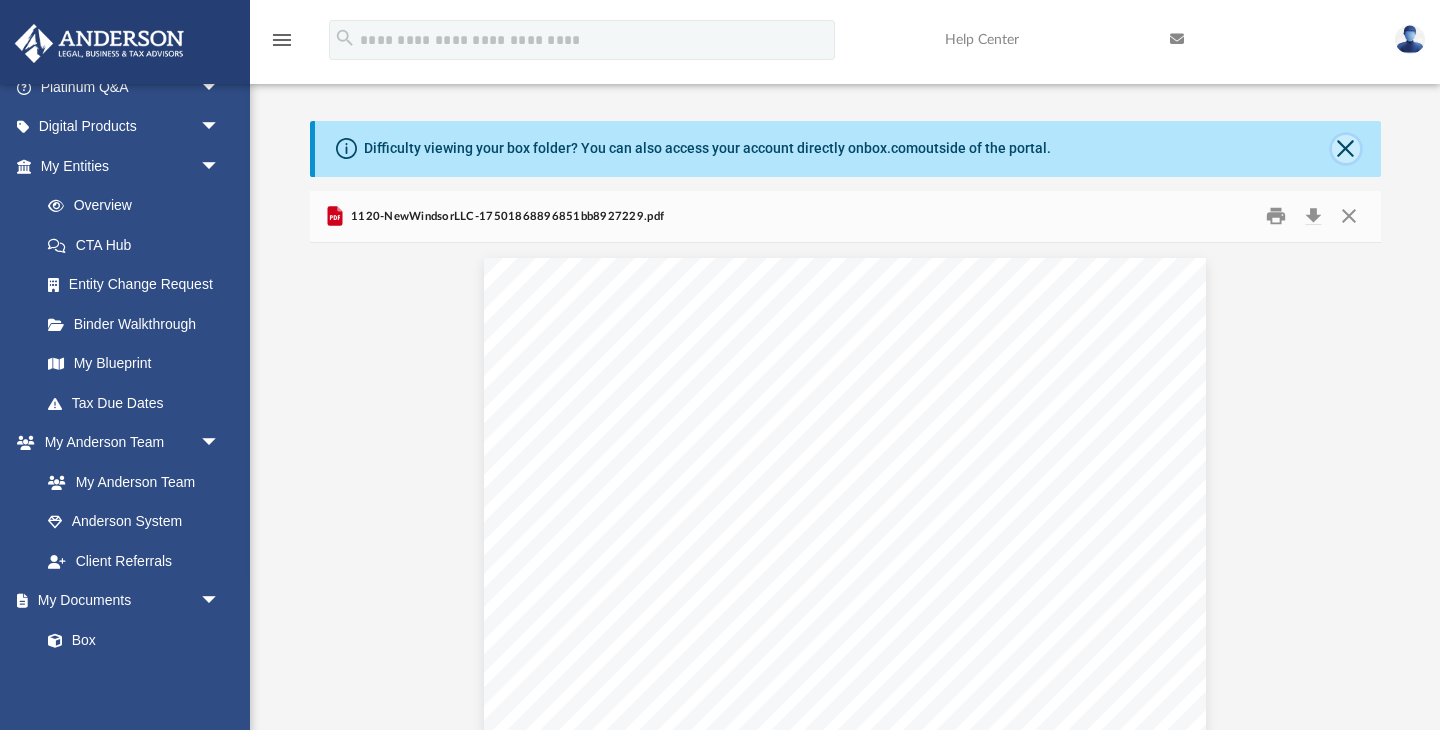 click 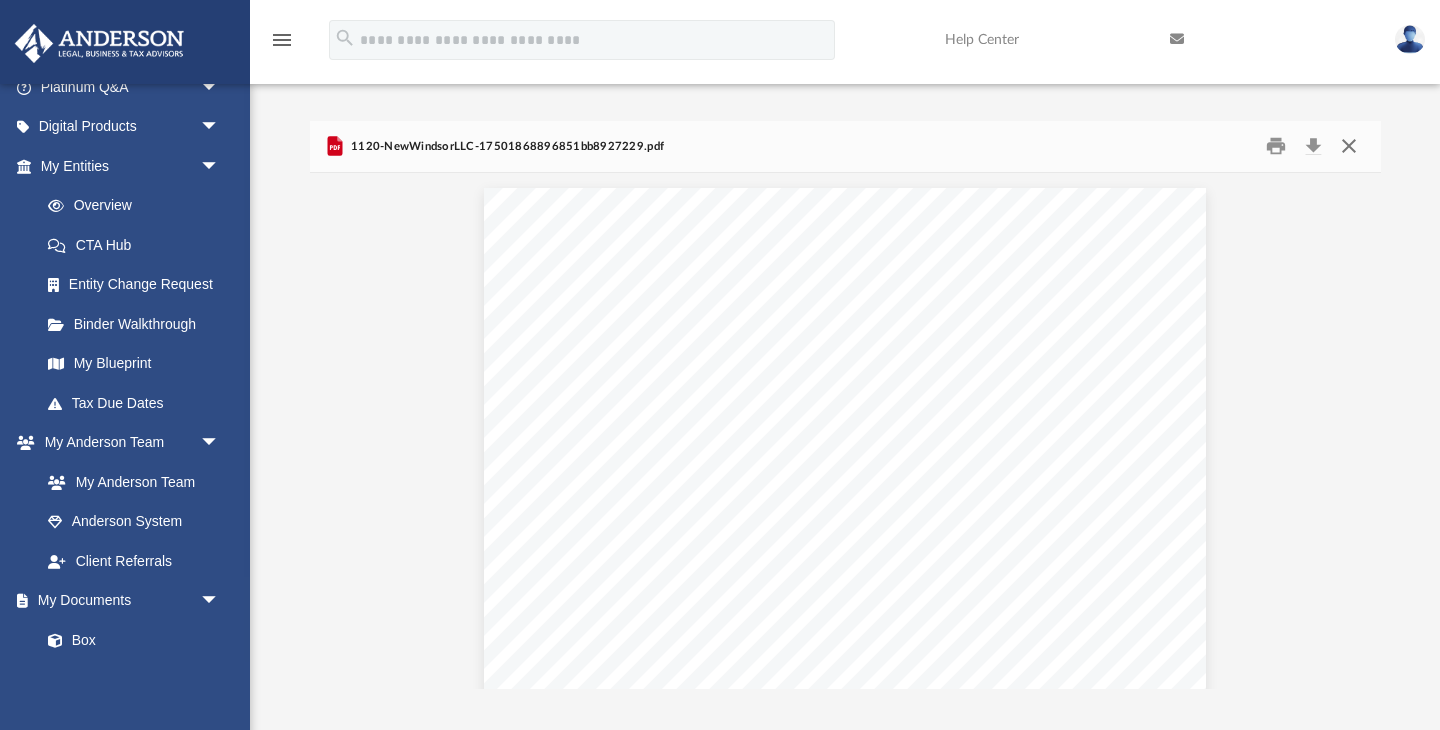 click at bounding box center (1349, 146) 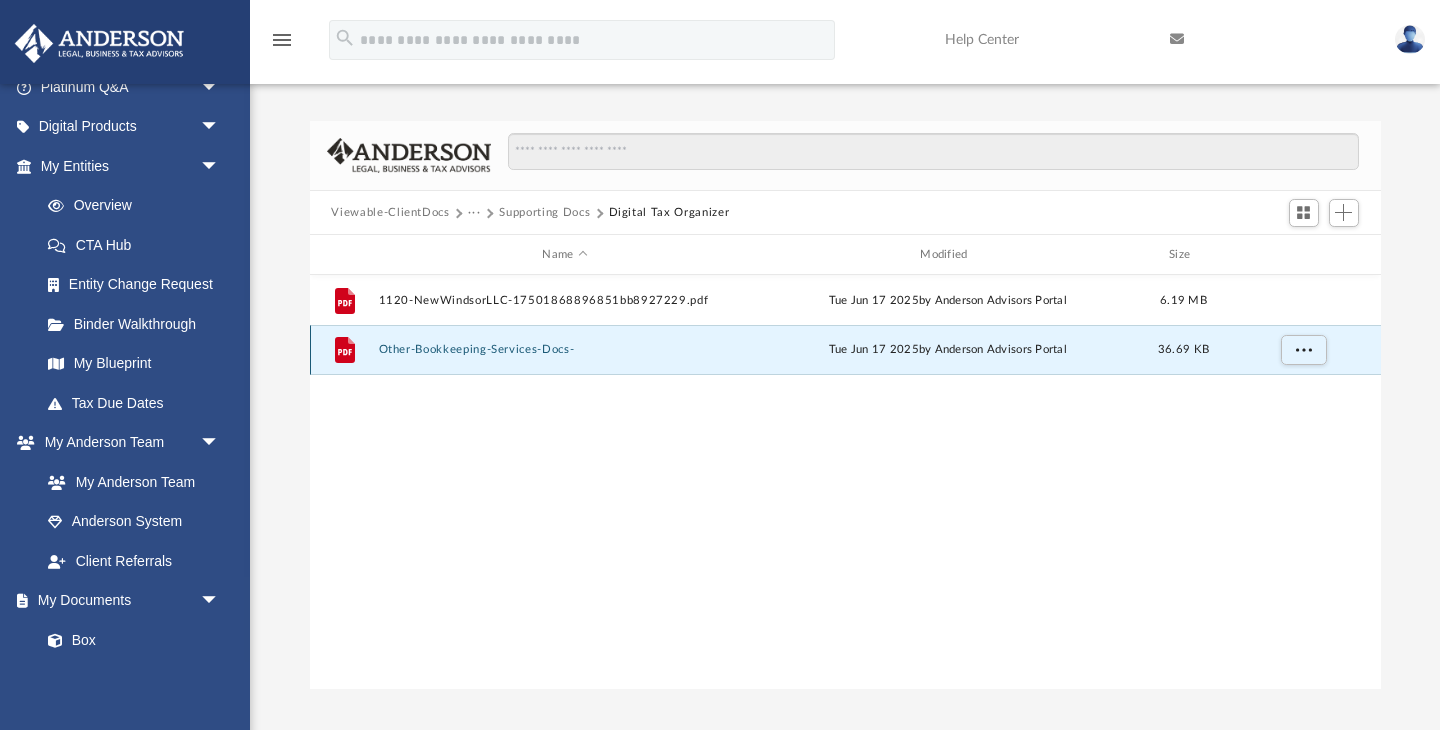click on "Other-Bookkeeping-Services-Docs-" at bounding box center (565, 350) 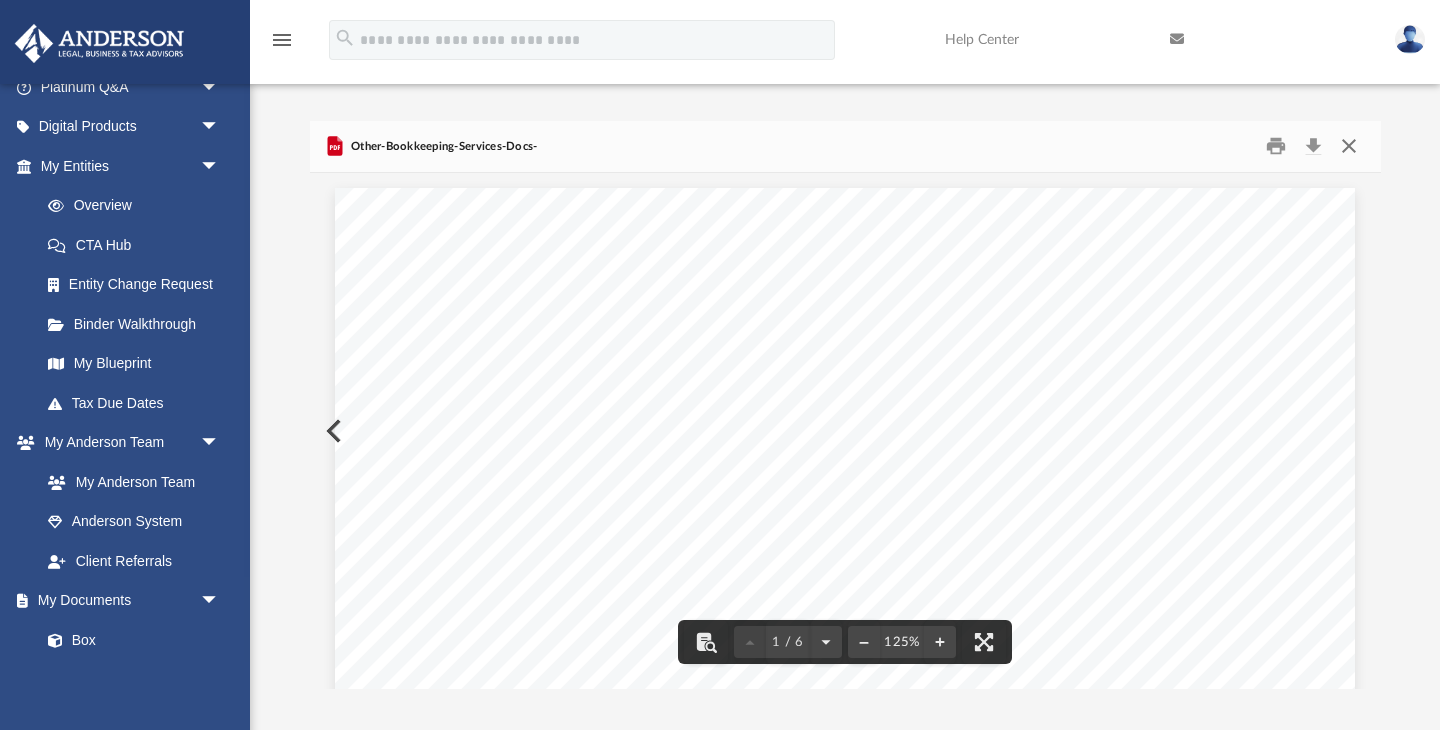 click at bounding box center [1349, 146] 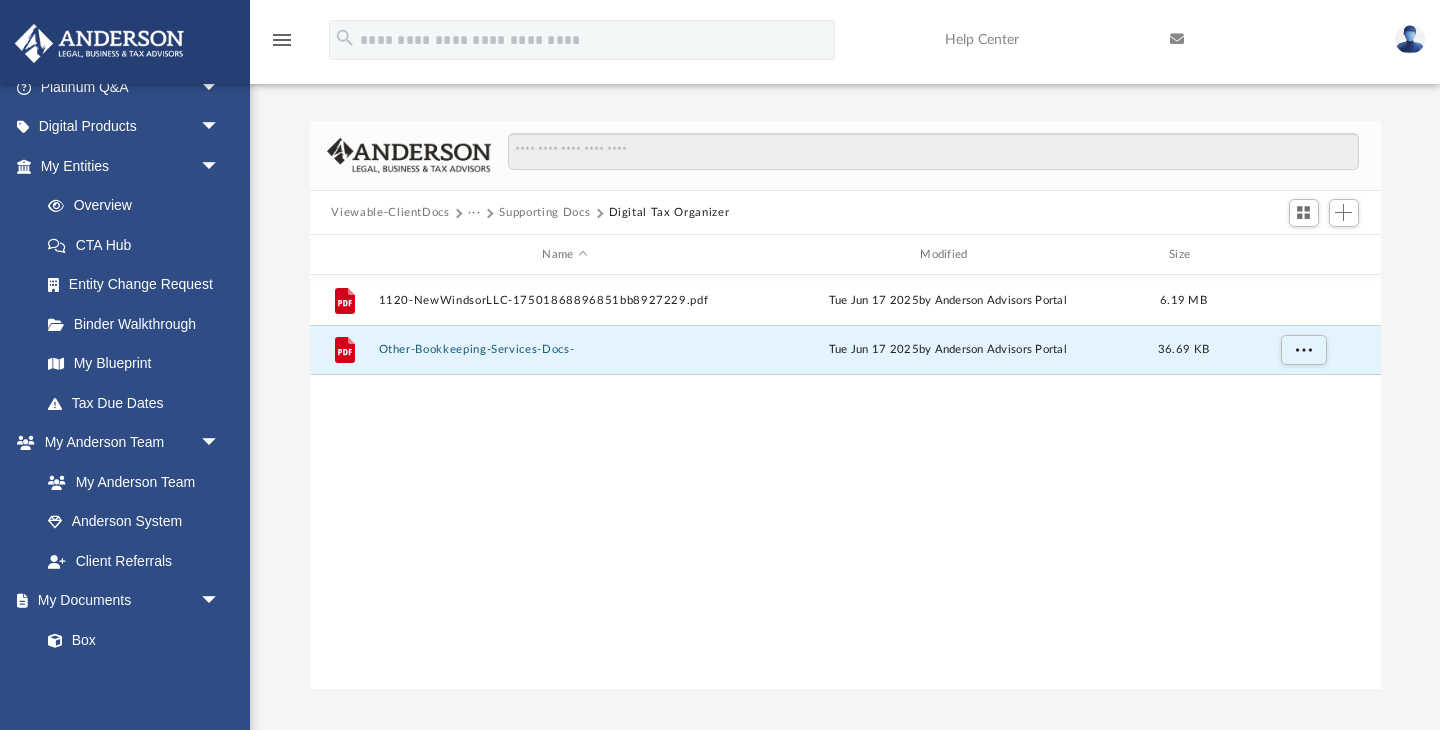 click on "···" at bounding box center [474, 213] 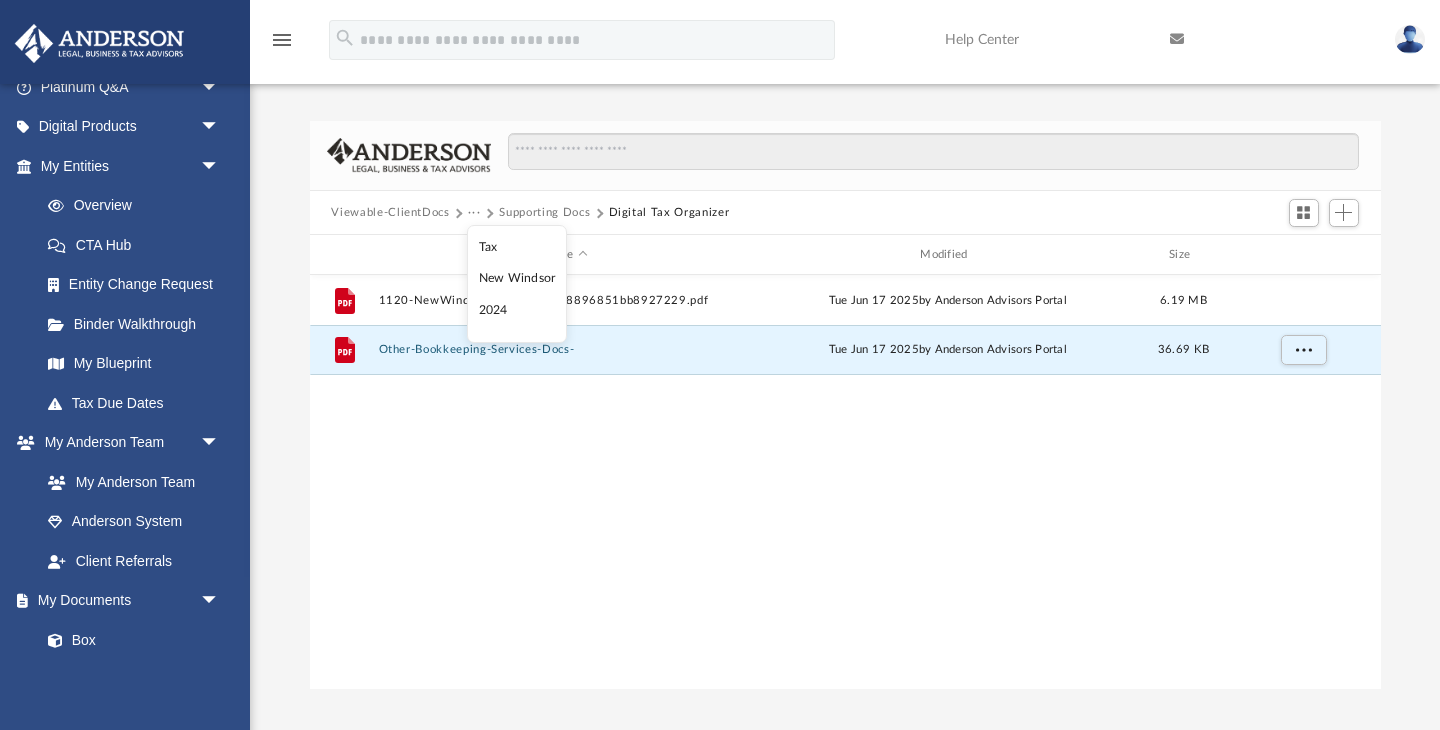 click on "Viewable-ClientDocs" at bounding box center [390, 213] 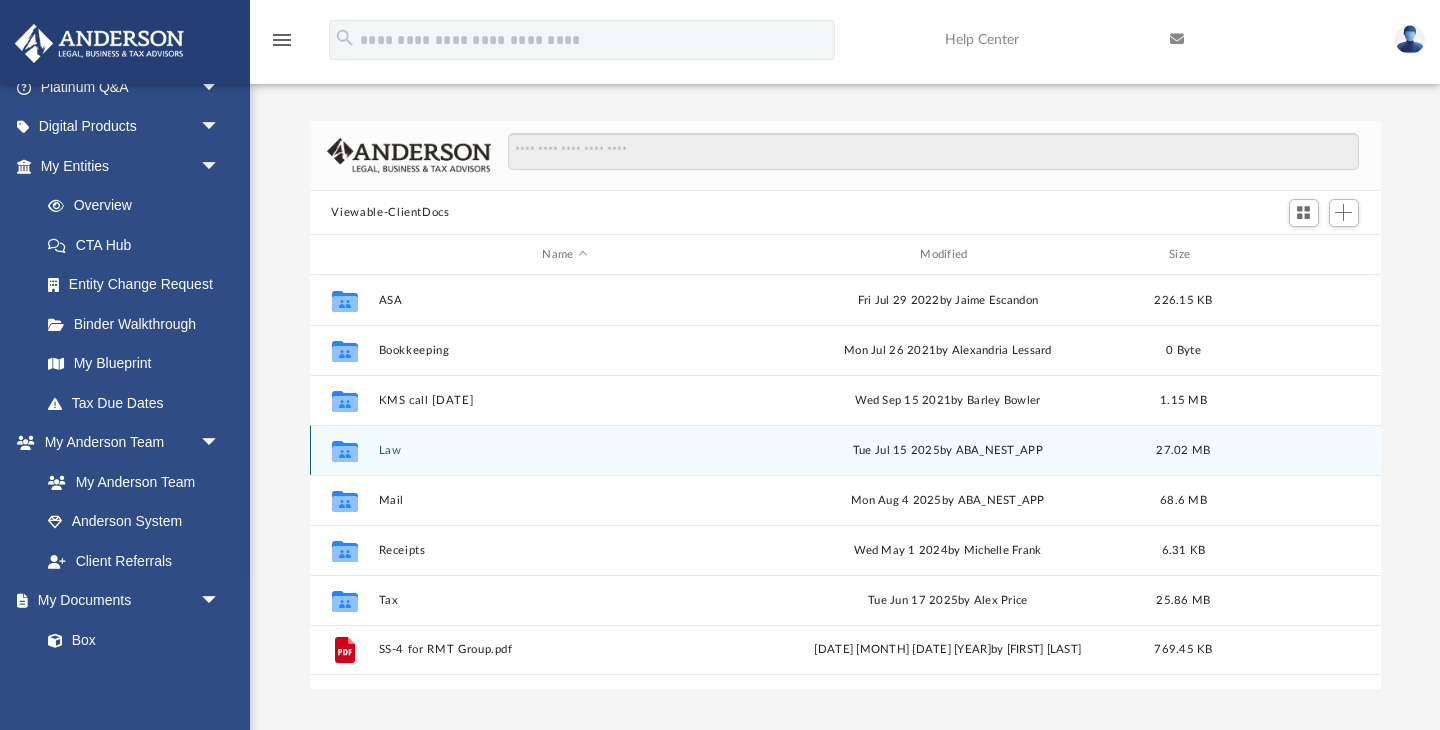 click on "Law" at bounding box center [565, 450] 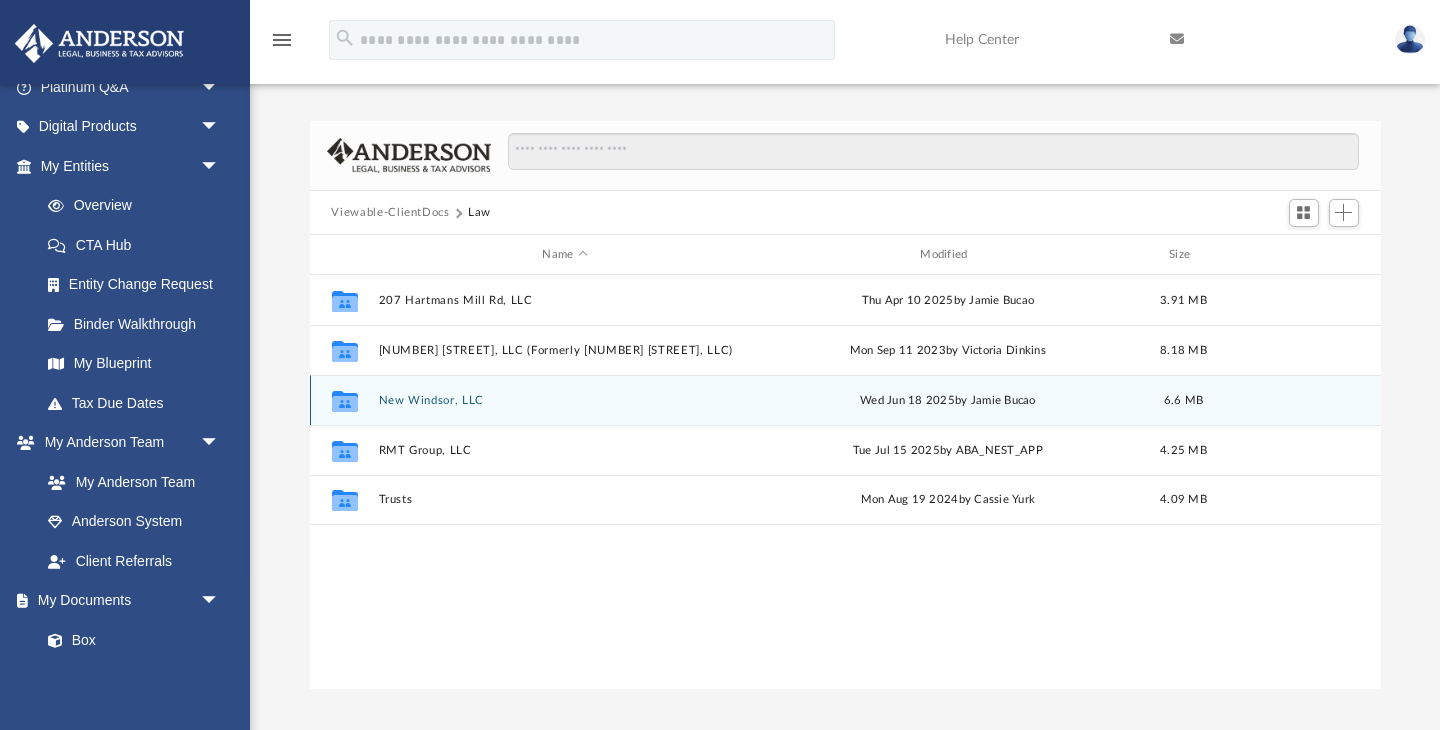 click on "New Windsor, LLC" at bounding box center [565, 400] 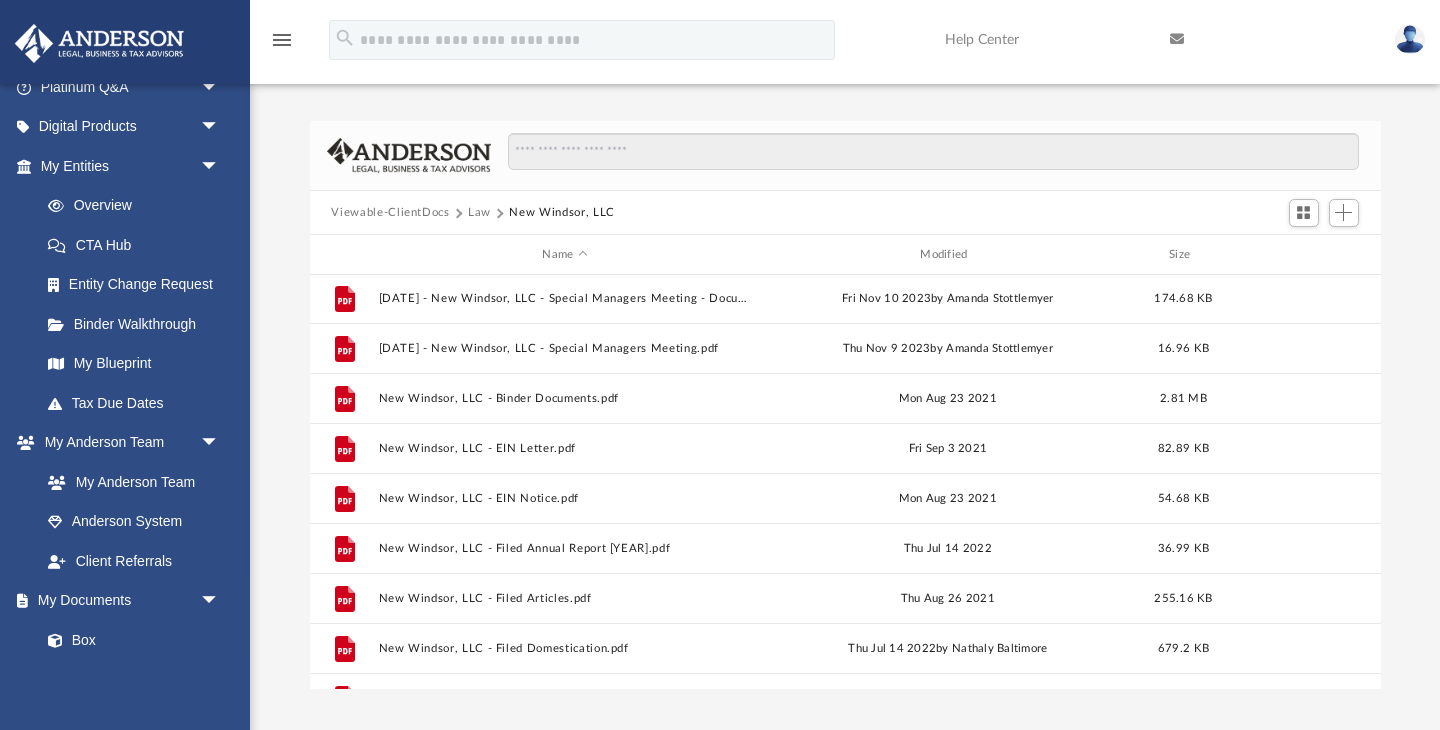 scroll, scrollTop: 0, scrollLeft: 0, axis: both 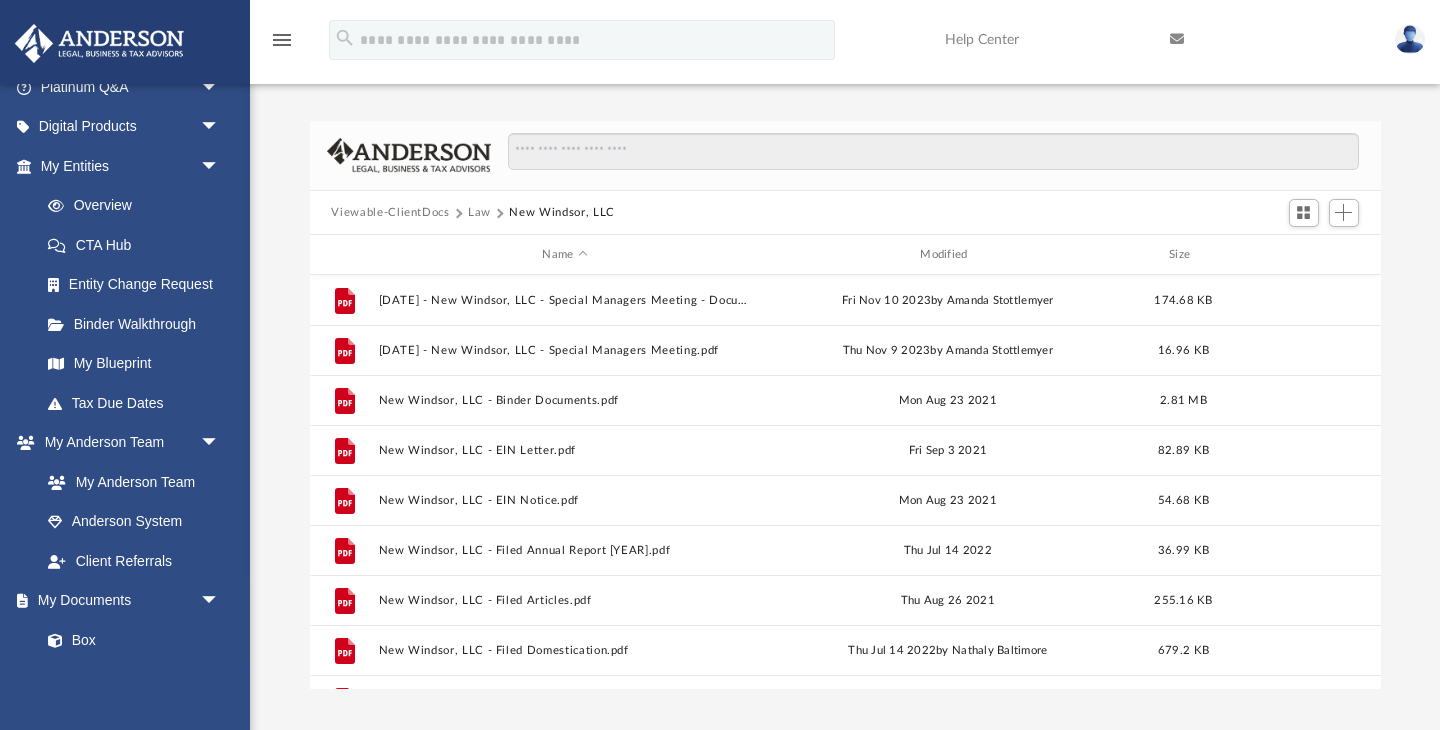 click on "Law" at bounding box center [479, 213] 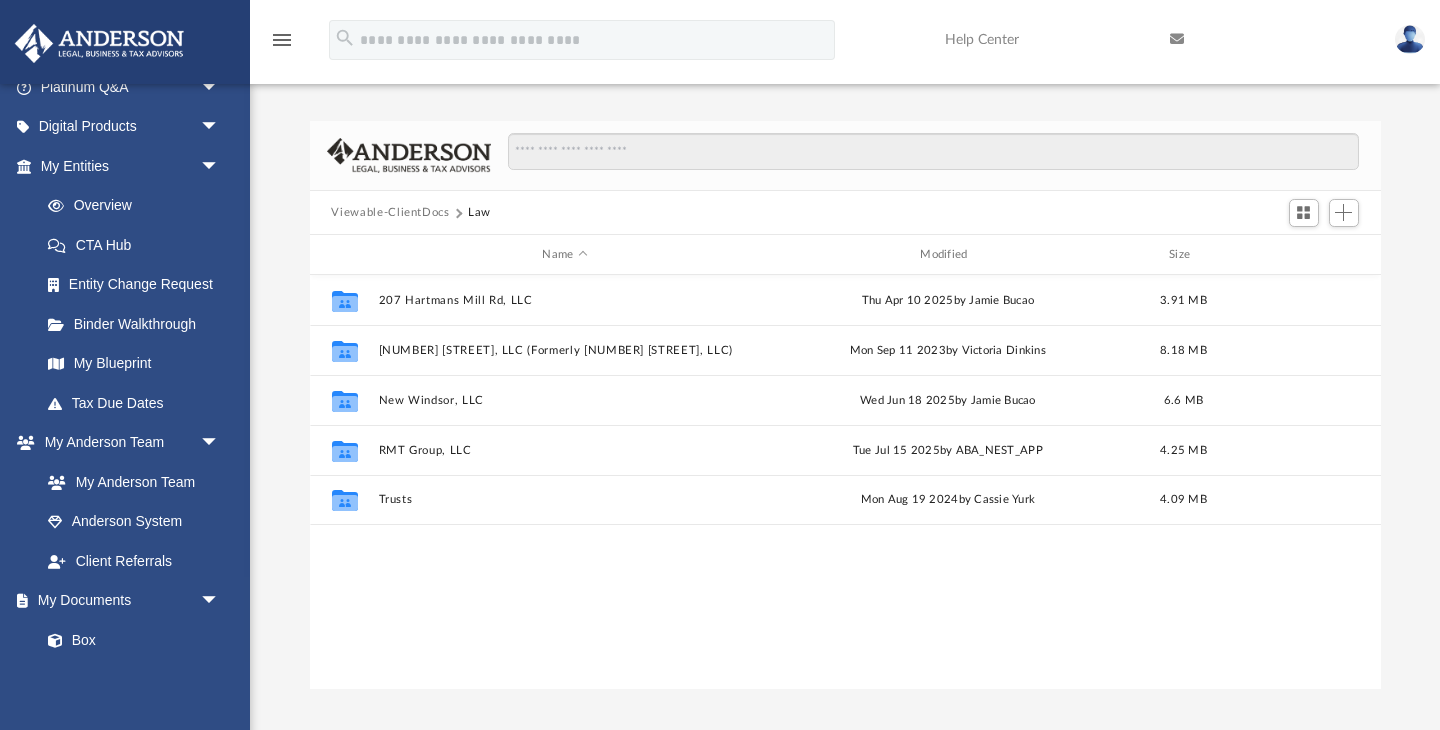 click on "Viewable-ClientDocs" at bounding box center (390, 213) 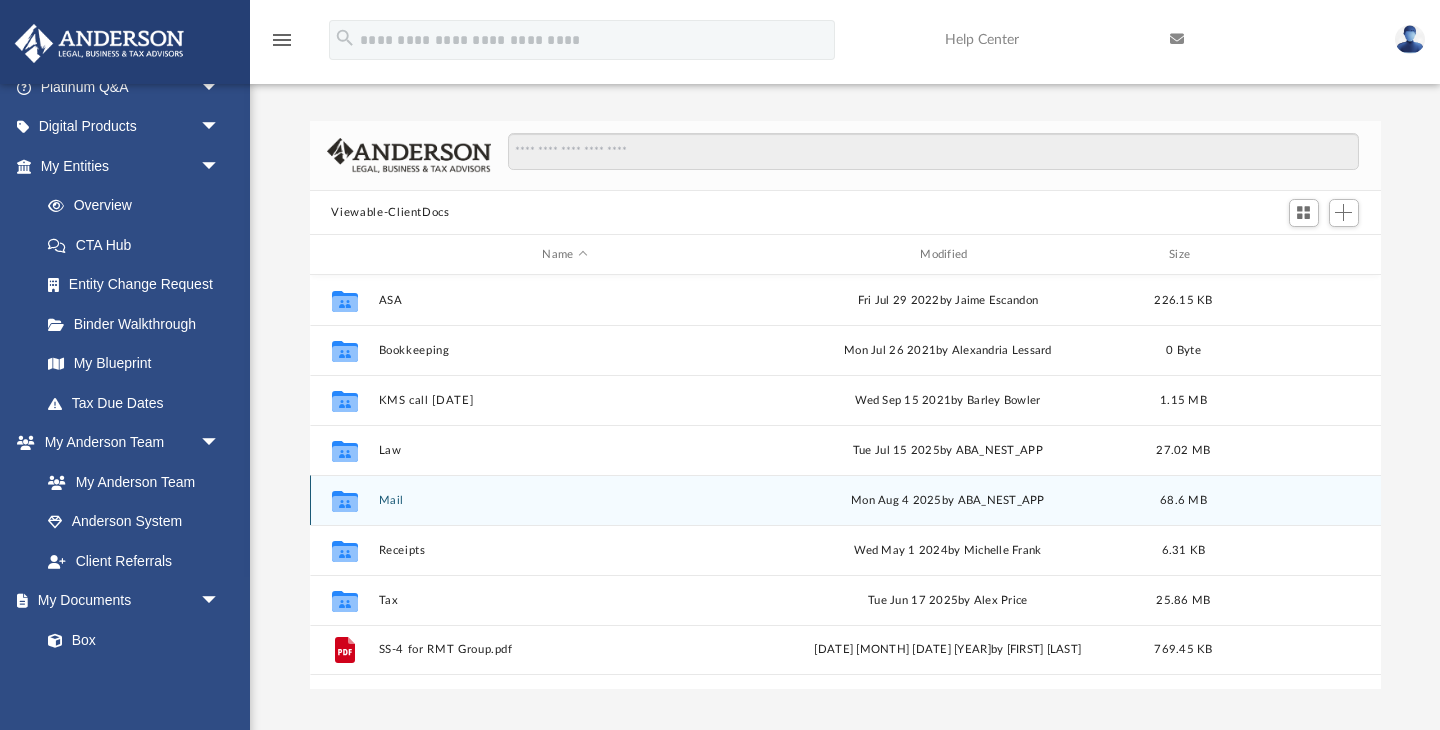 click on "Mail" at bounding box center [565, 500] 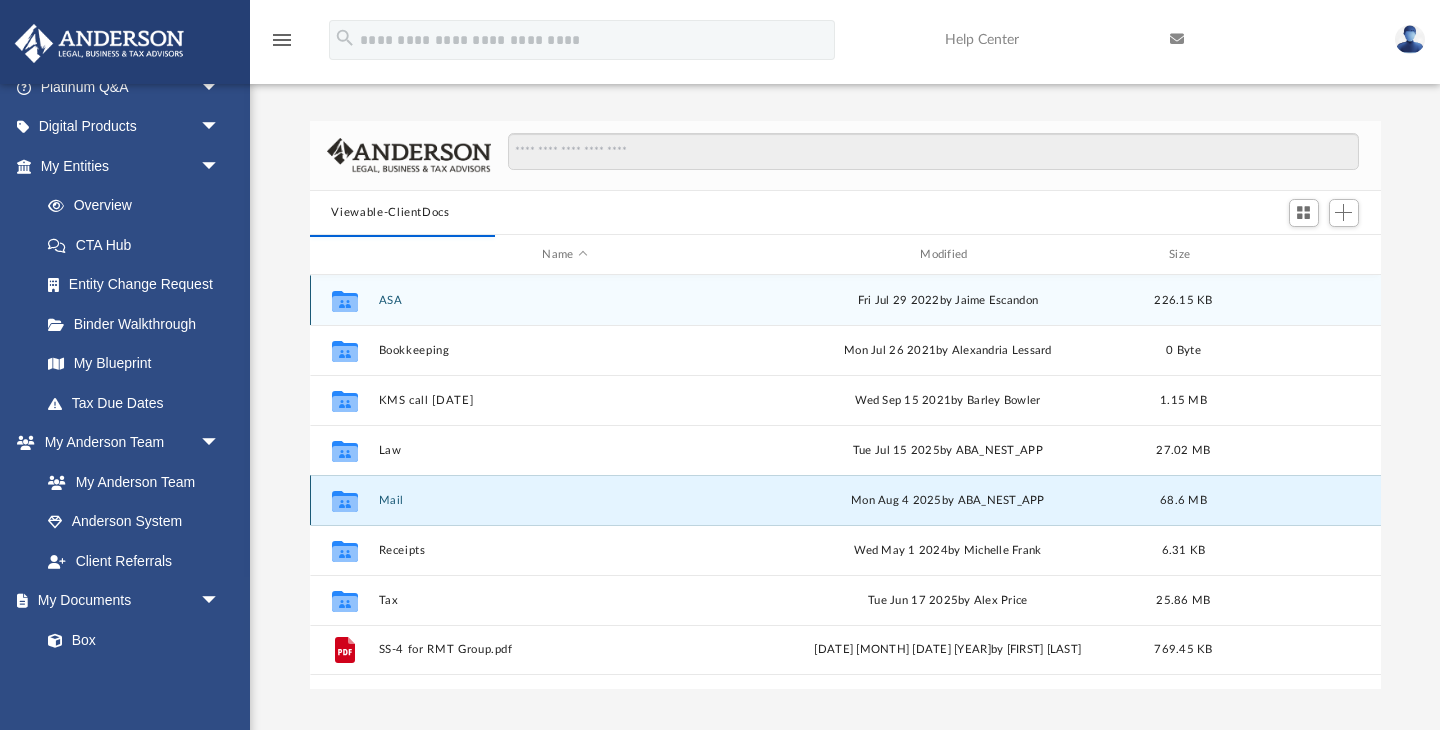 scroll, scrollTop: 393, scrollLeft: 1071, axis: both 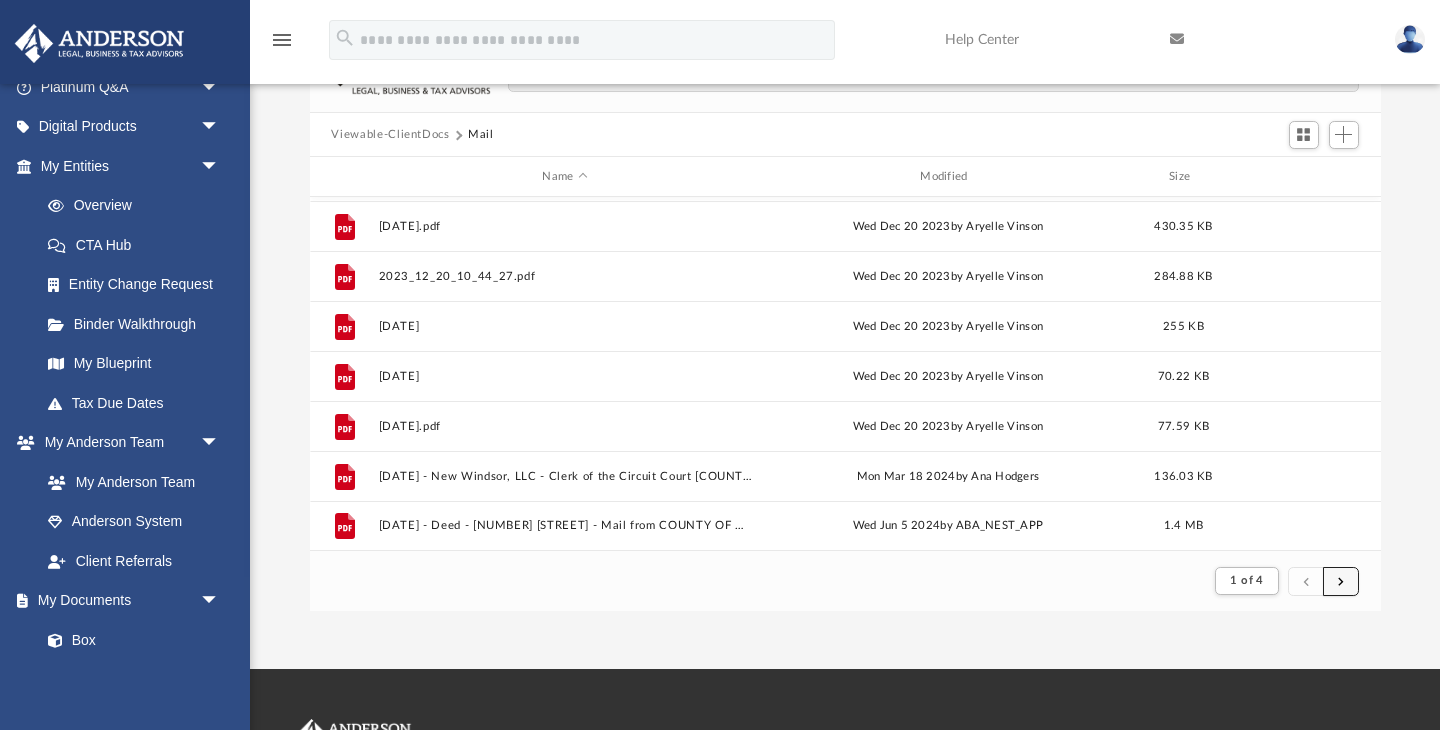click at bounding box center (1341, 580) 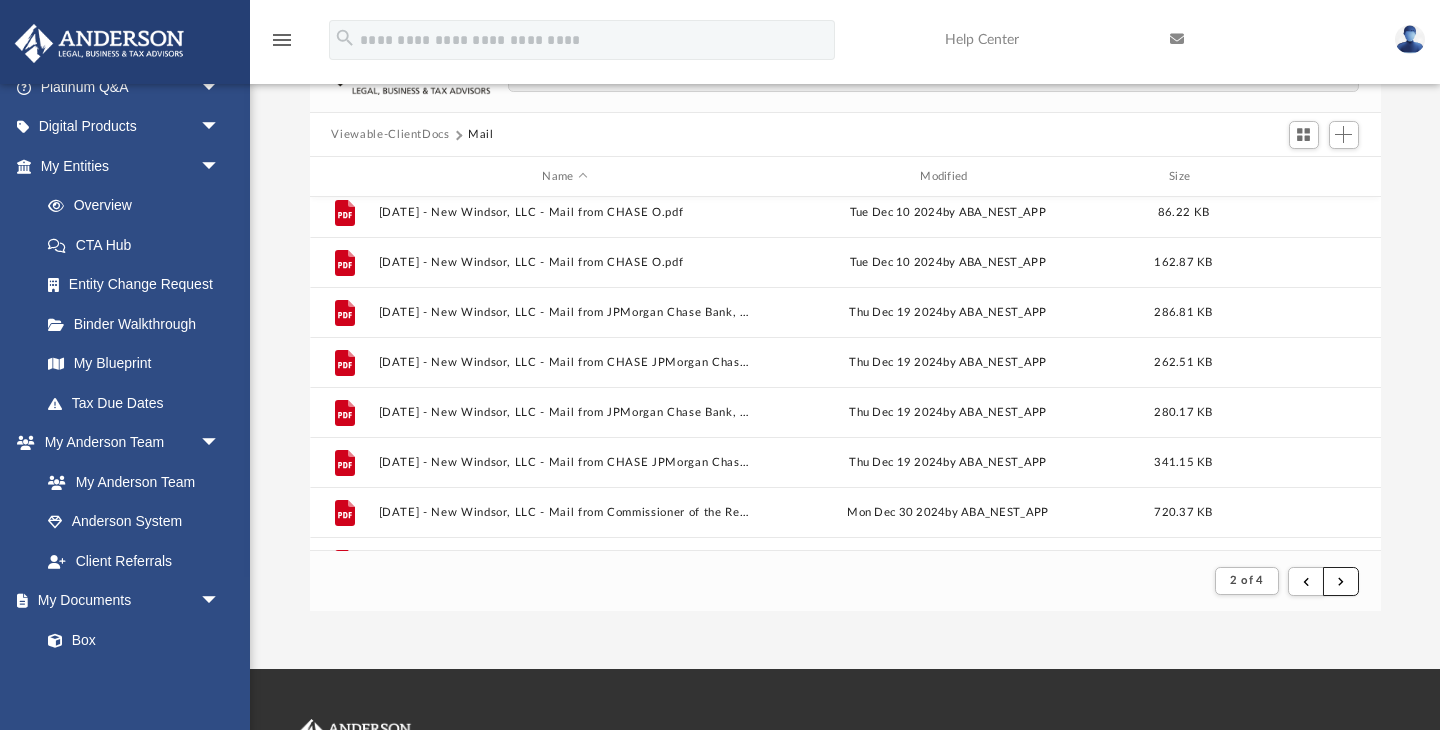 scroll, scrollTop: 2146, scrollLeft: 0, axis: vertical 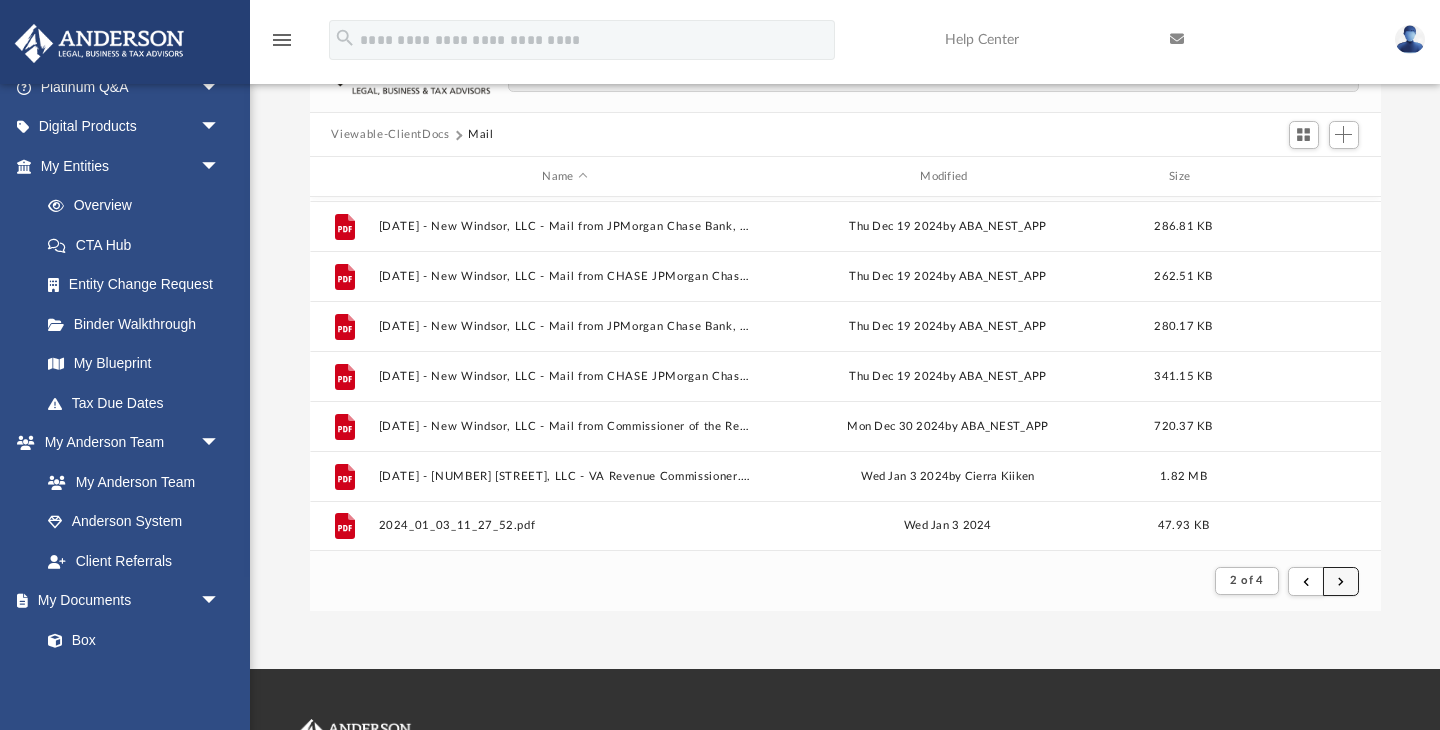 click at bounding box center [1341, 581] 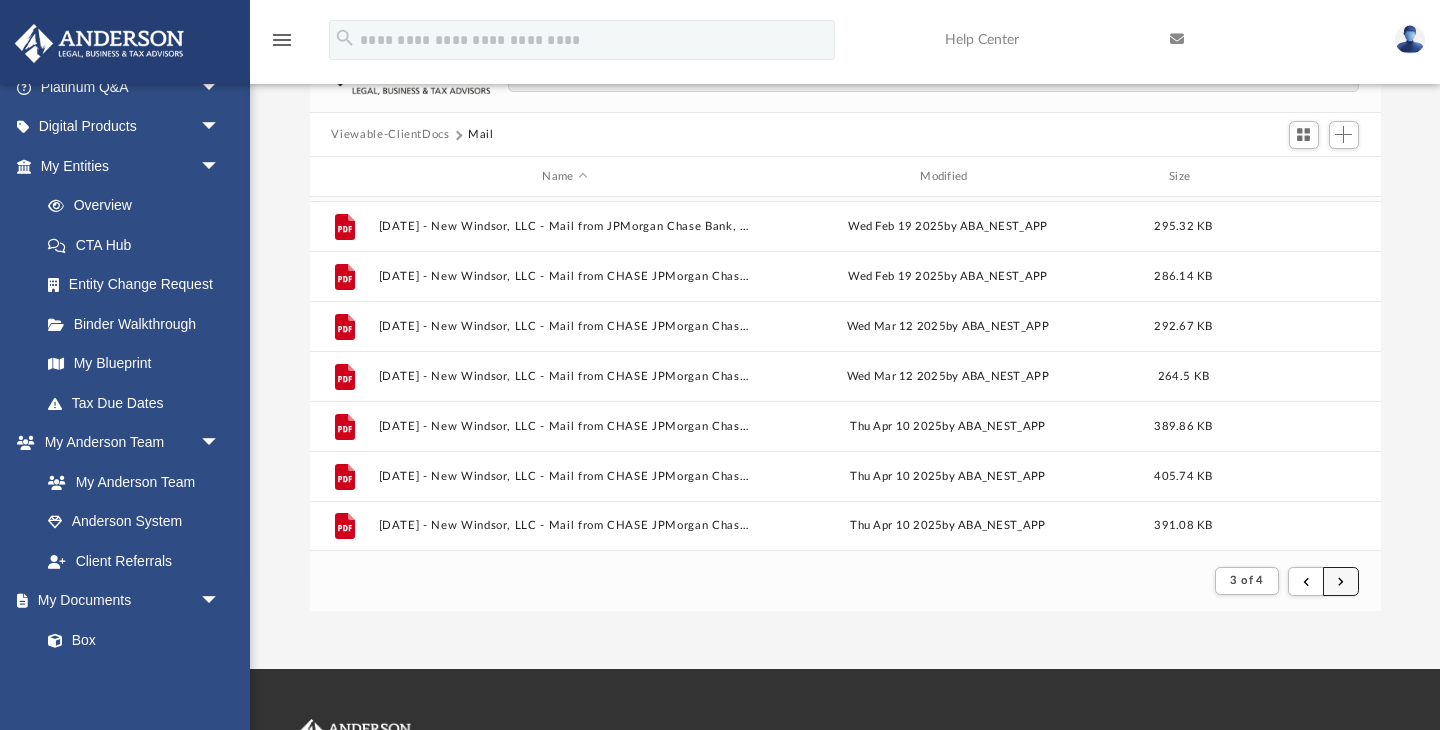 click at bounding box center [1341, 581] 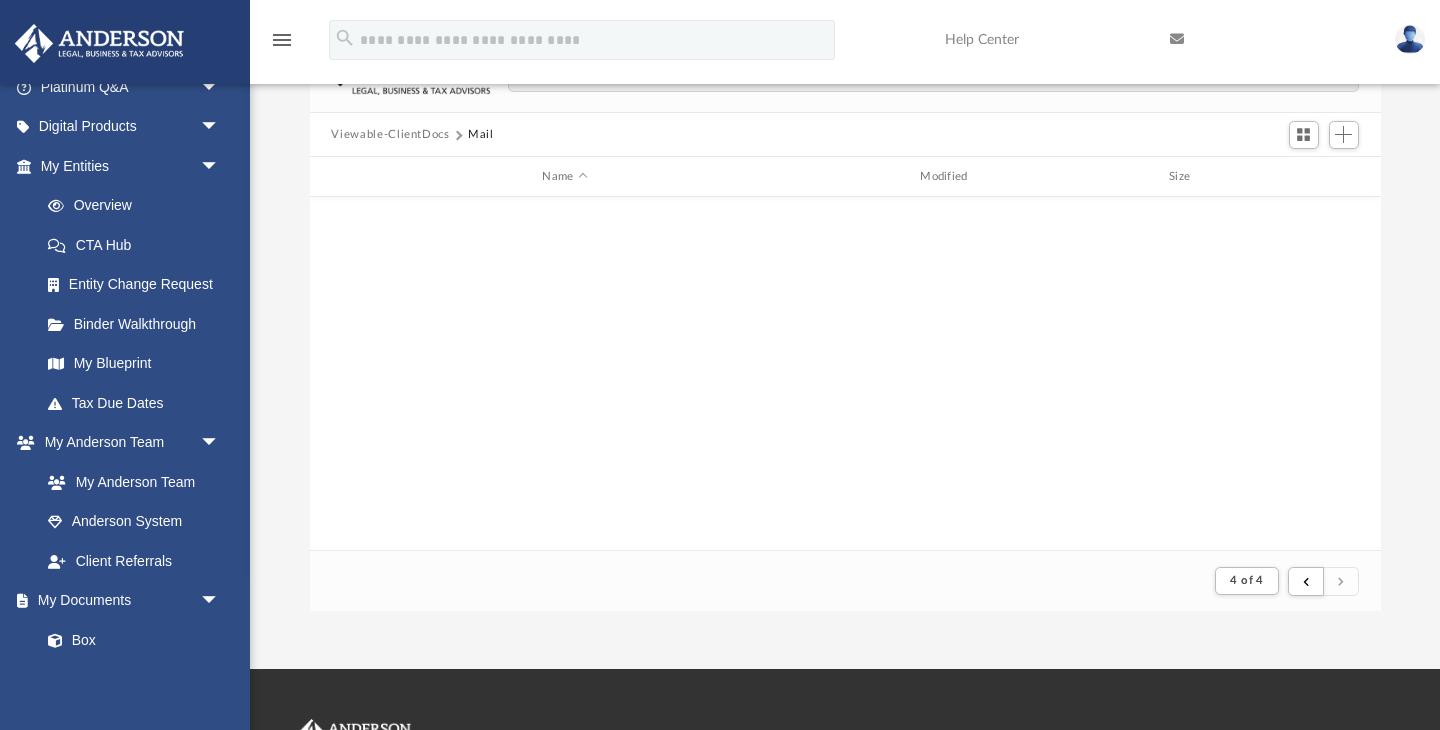 scroll, scrollTop: 0, scrollLeft: 0, axis: both 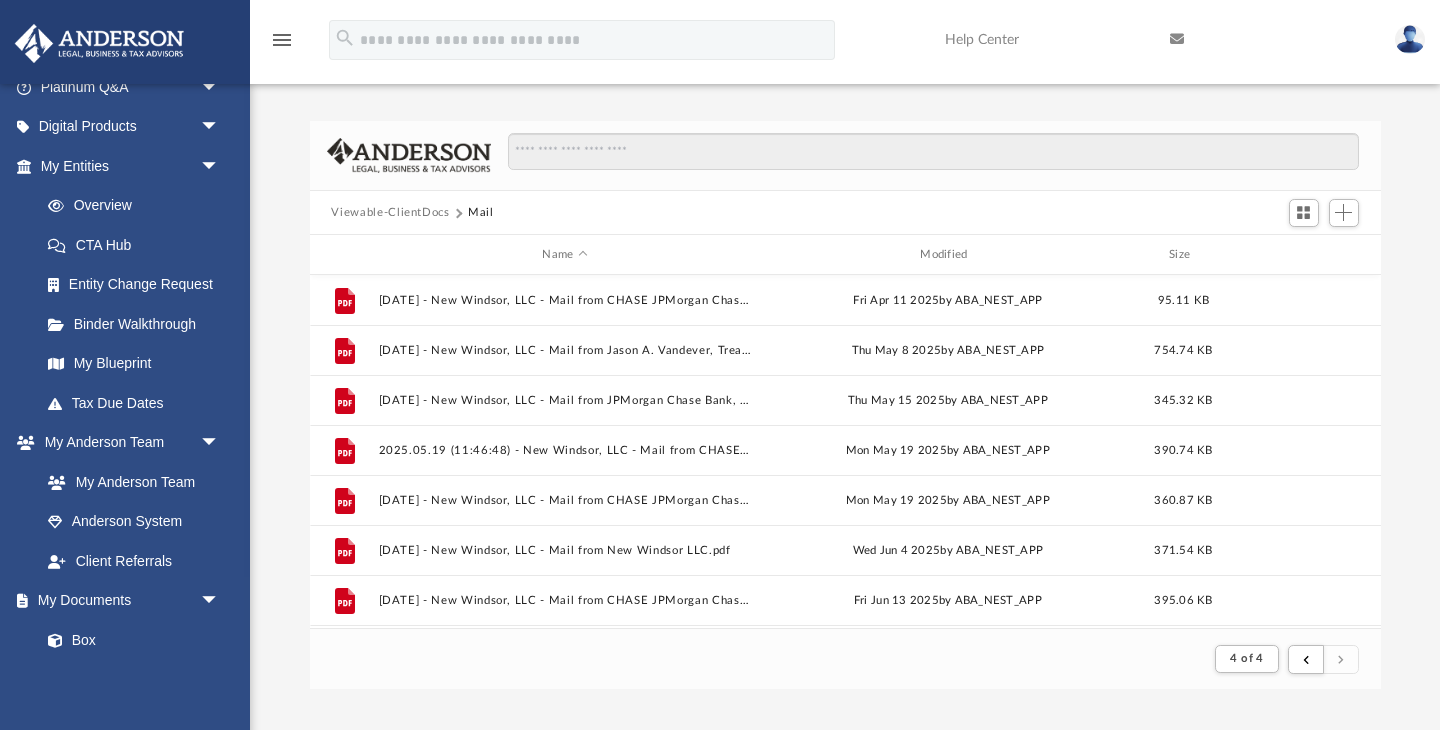click on "Viewable-ClientDocs" at bounding box center (390, 213) 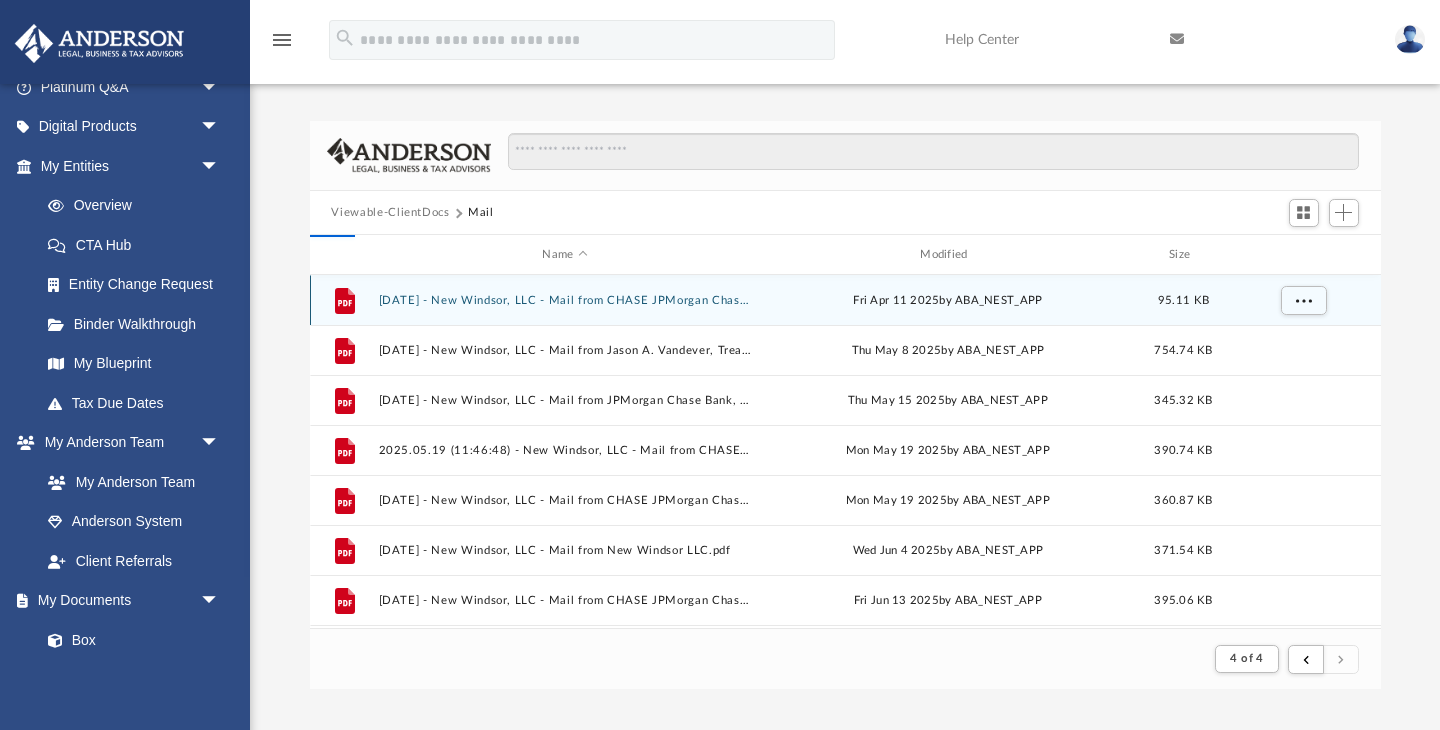 scroll, scrollTop: 1, scrollLeft: 1, axis: both 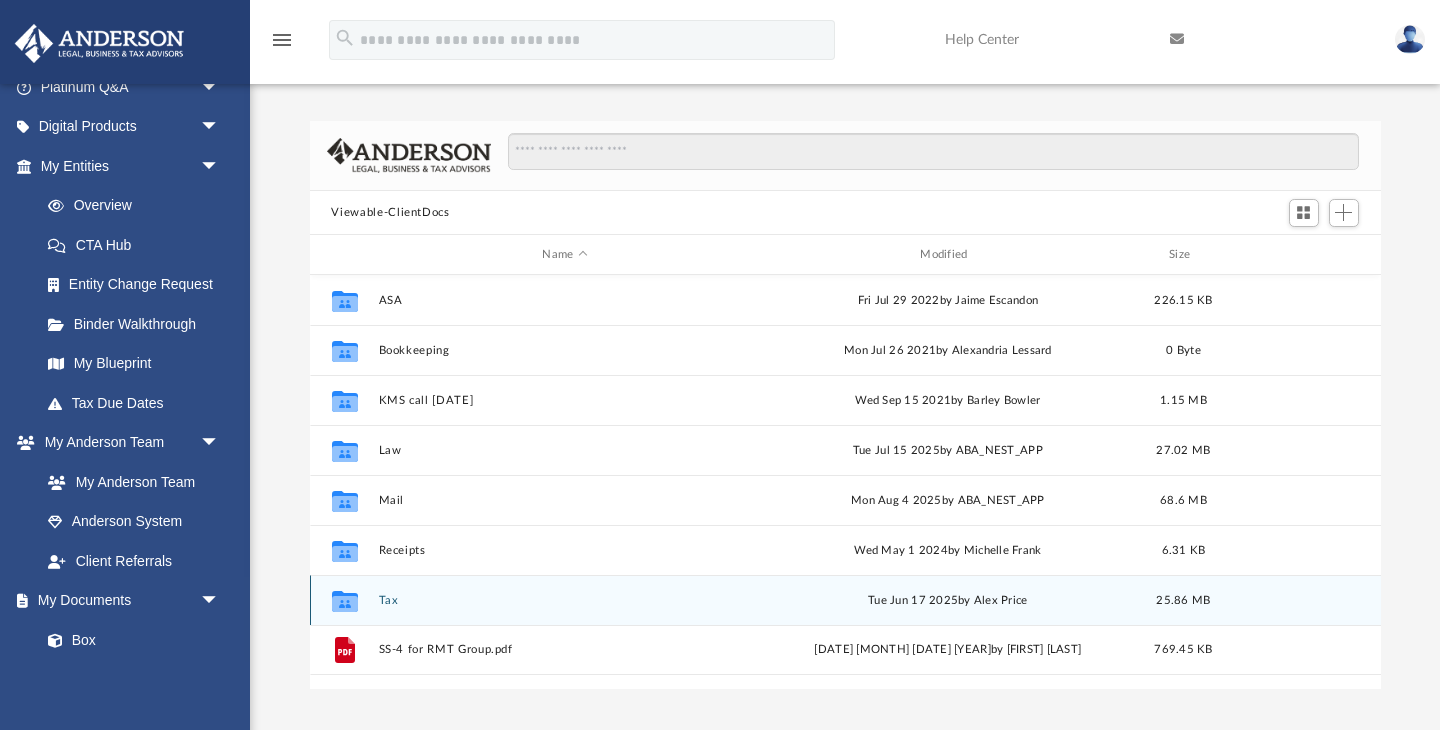 click on "Tax" at bounding box center [565, 600] 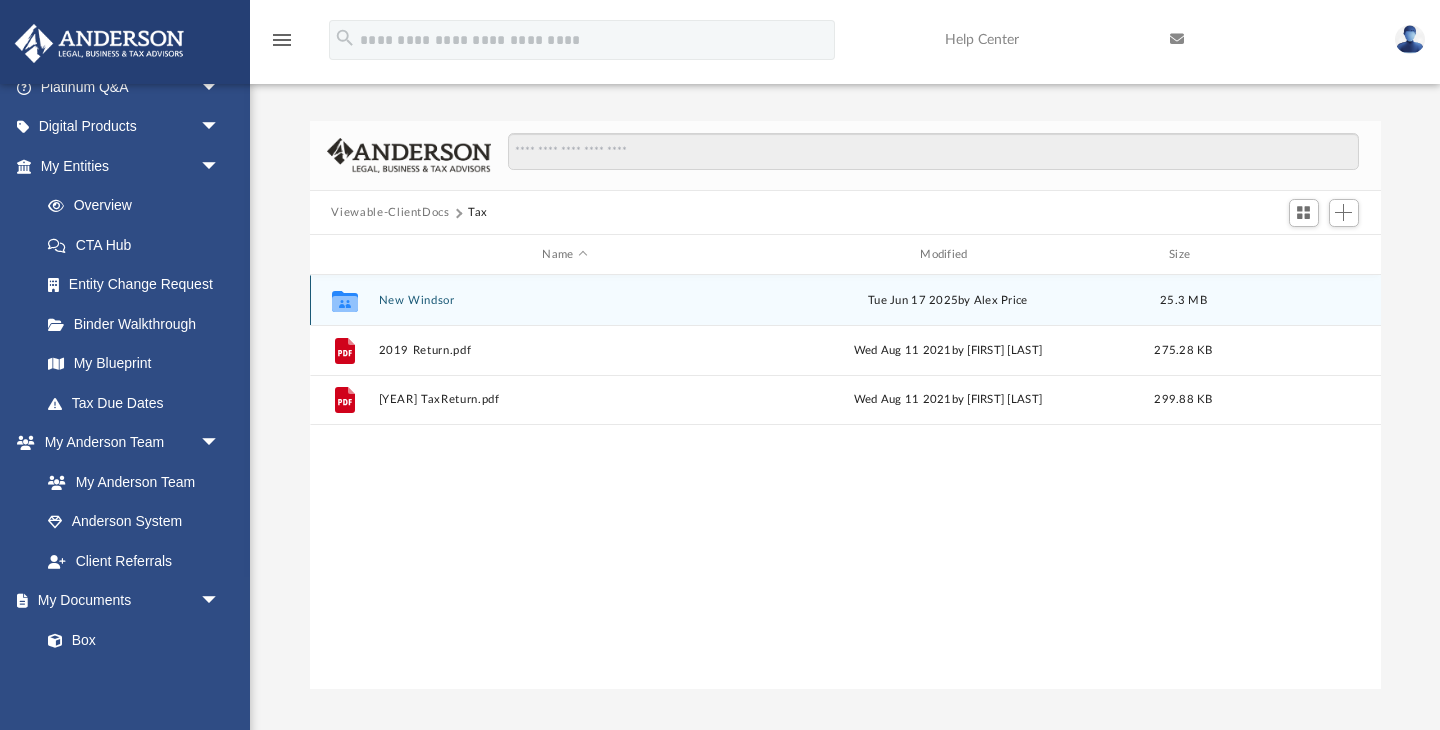 click on "New Windsor" at bounding box center [565, 300] 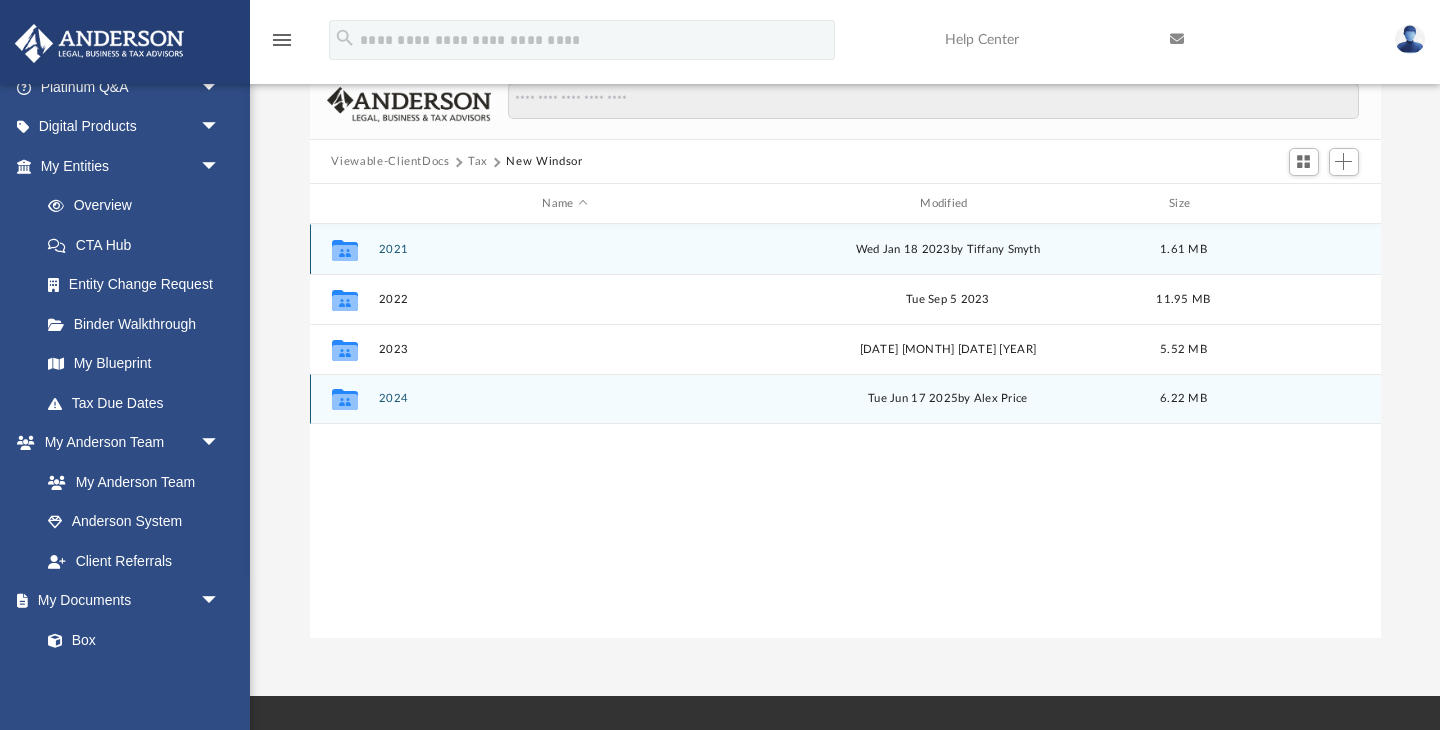 scroll, scrollTop: 53, scrollLeft: 0, axis: vertical 